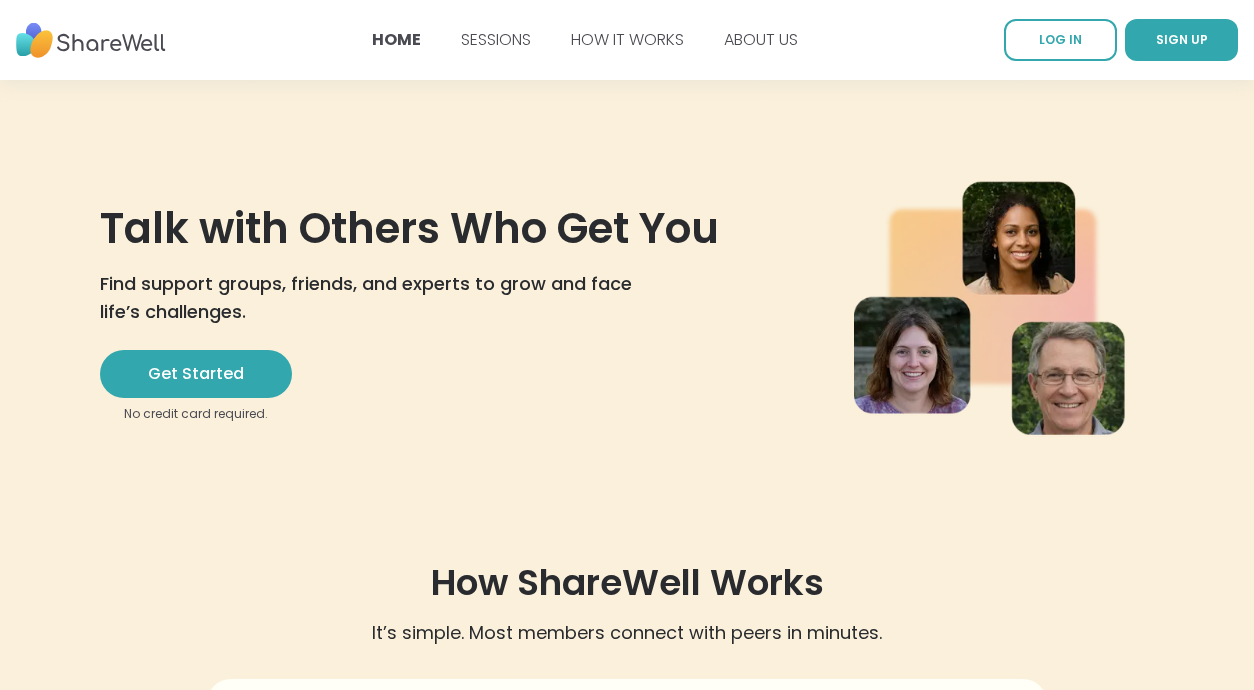 scroll, scrollTop: 0, scrollLeft: 0, axis: both 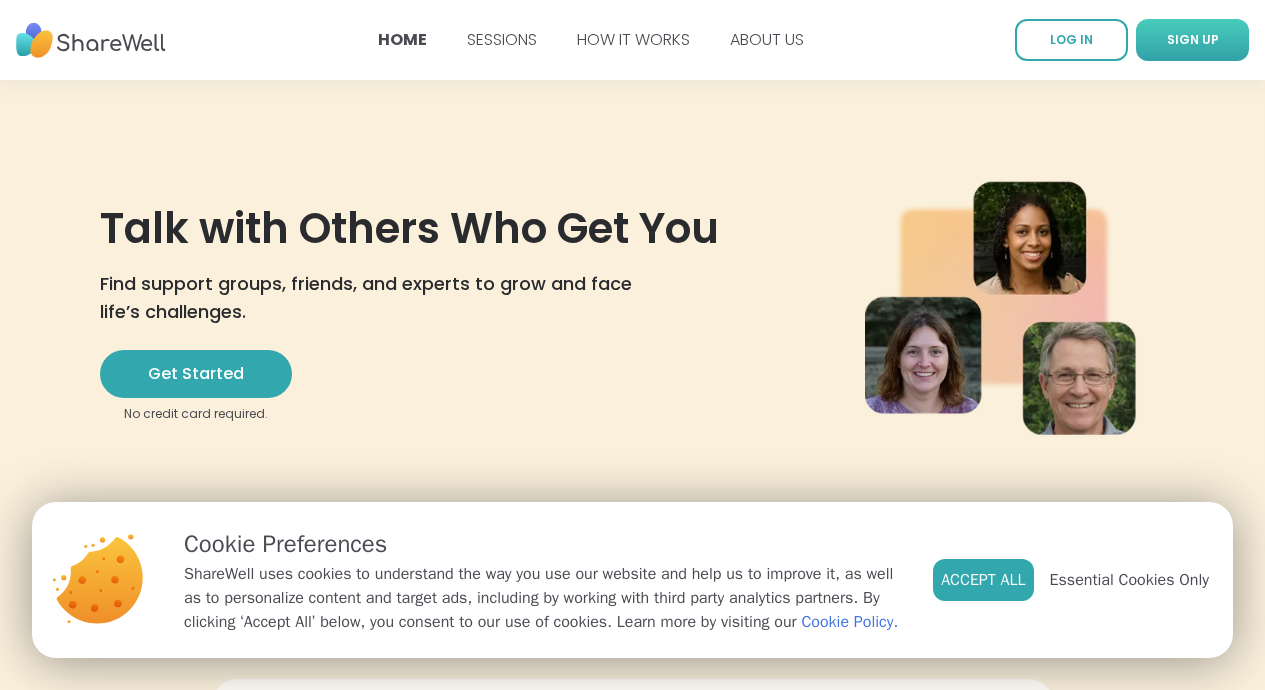 click on "SIGN UP" at bounding box center [1192, 40] 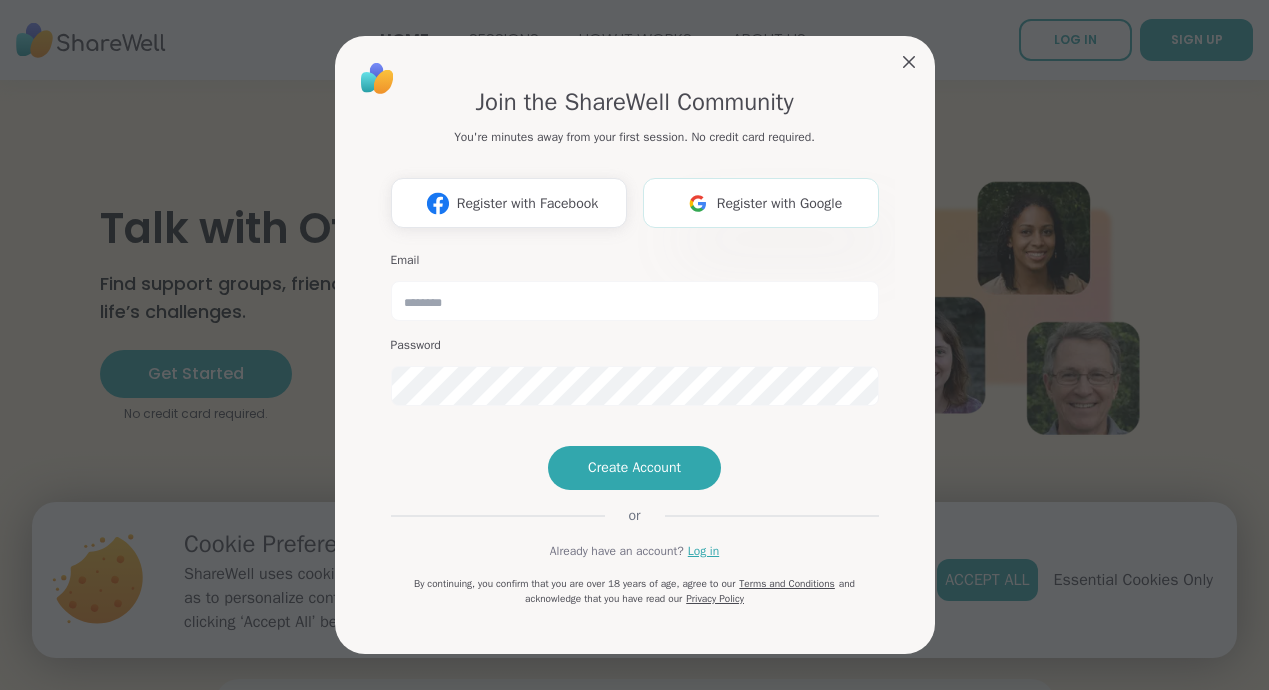 click on "Register with Google" at bounding box center (761, 203) 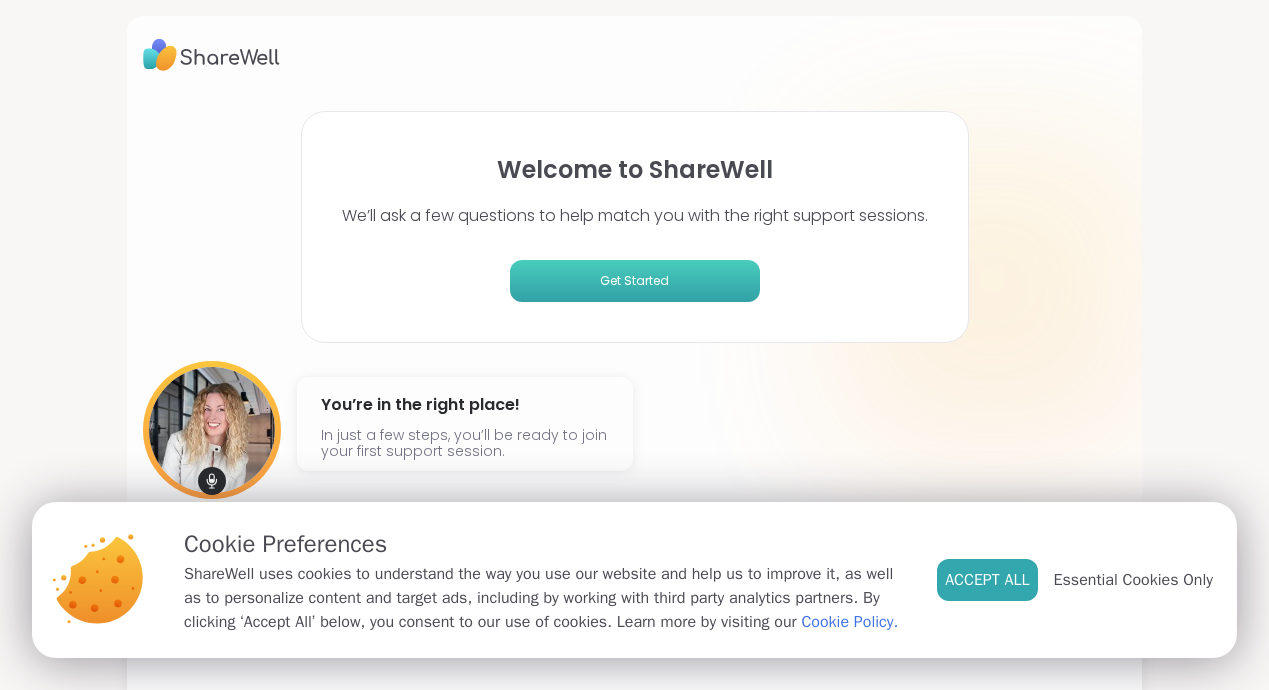 click on "Get Started" at bounding box center (635, 281) 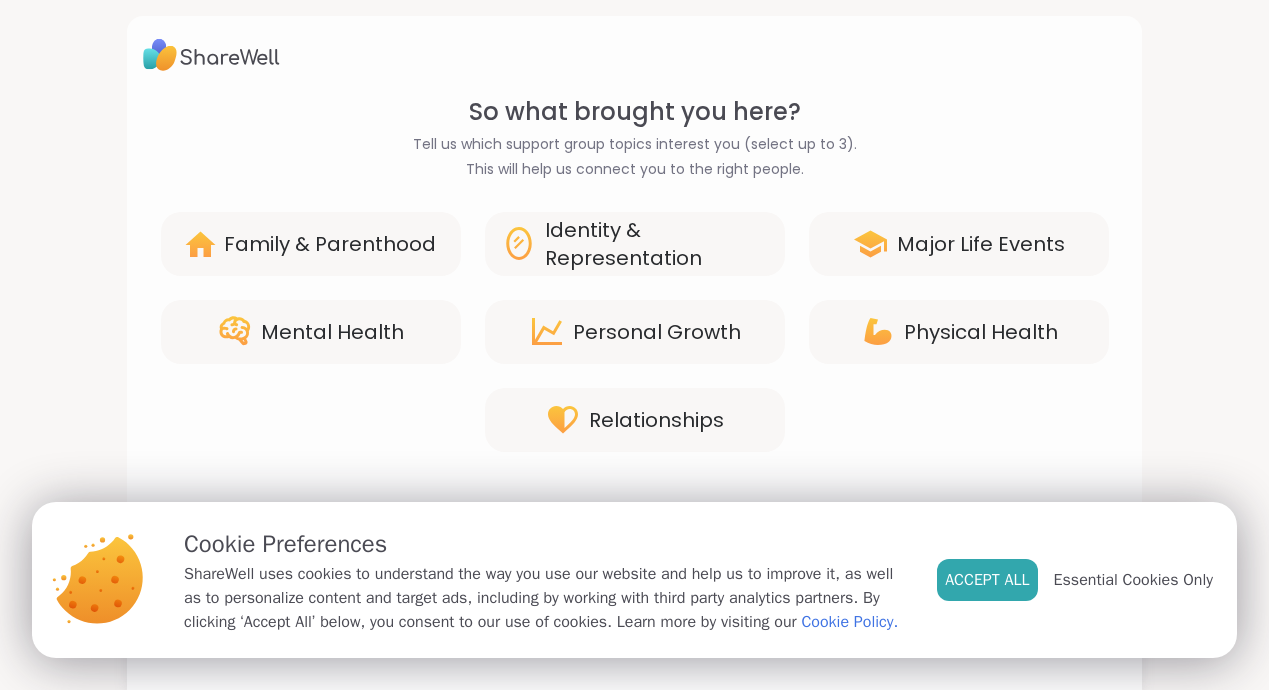 click on "Identity & Representation" at bounding box center [657, 244] 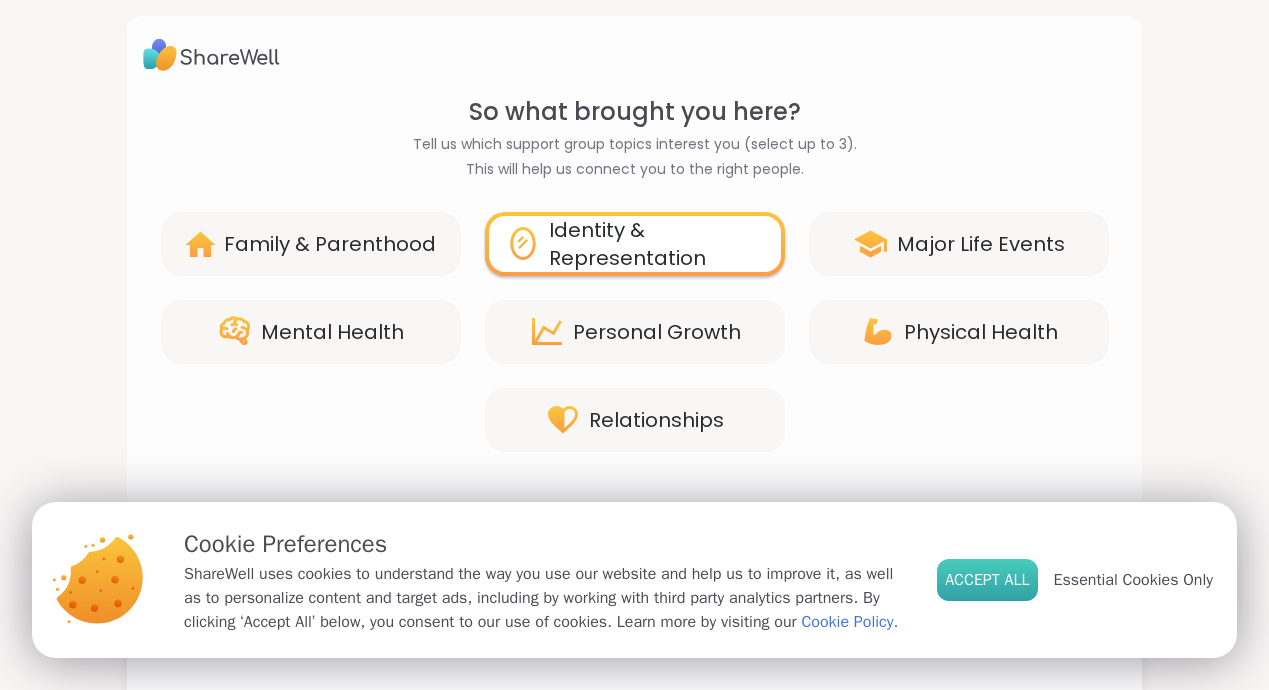 click on "Accept All" at bounding box center [987, 580] 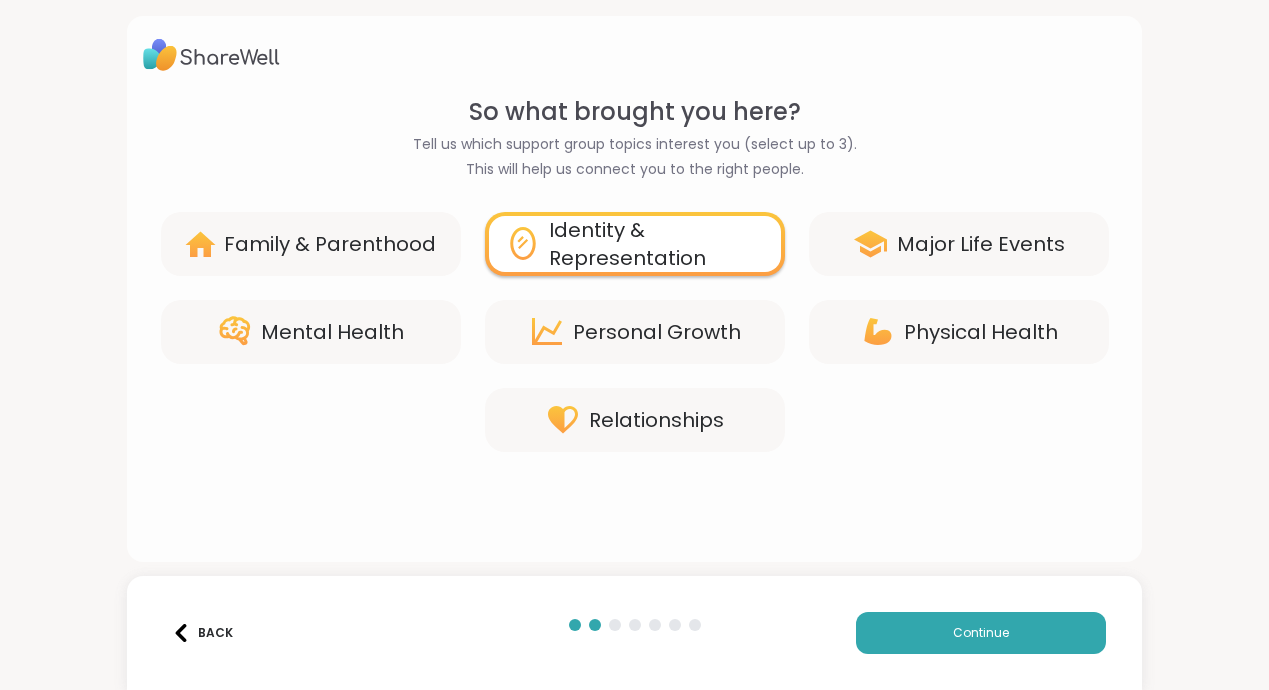 click on "Mental Health" at bounding box center [332, 332] 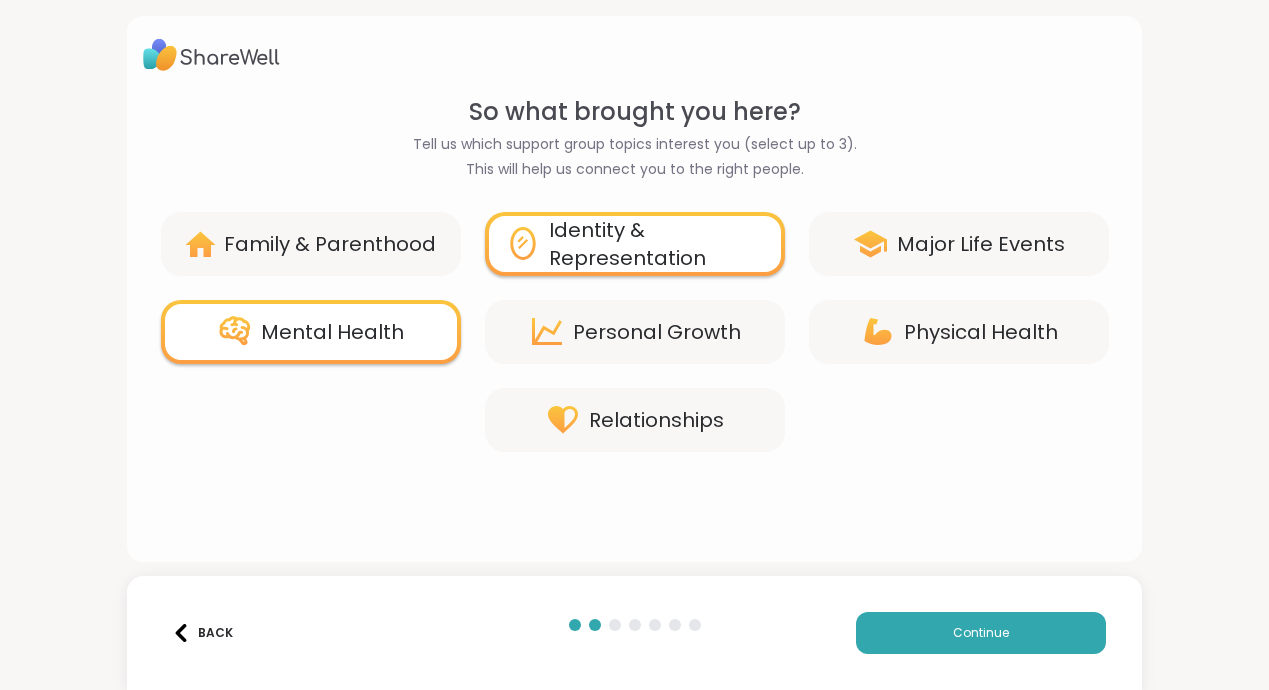 click on "Major Life Events" at bounding box center [959, 244] 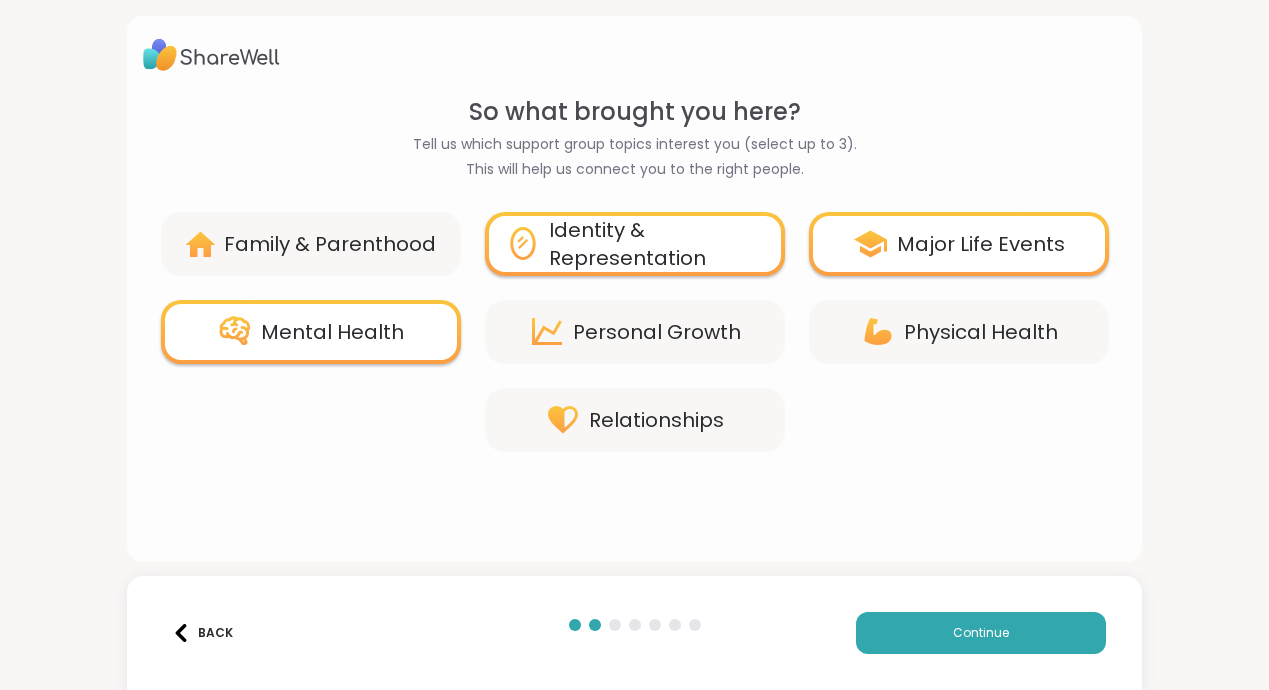 click 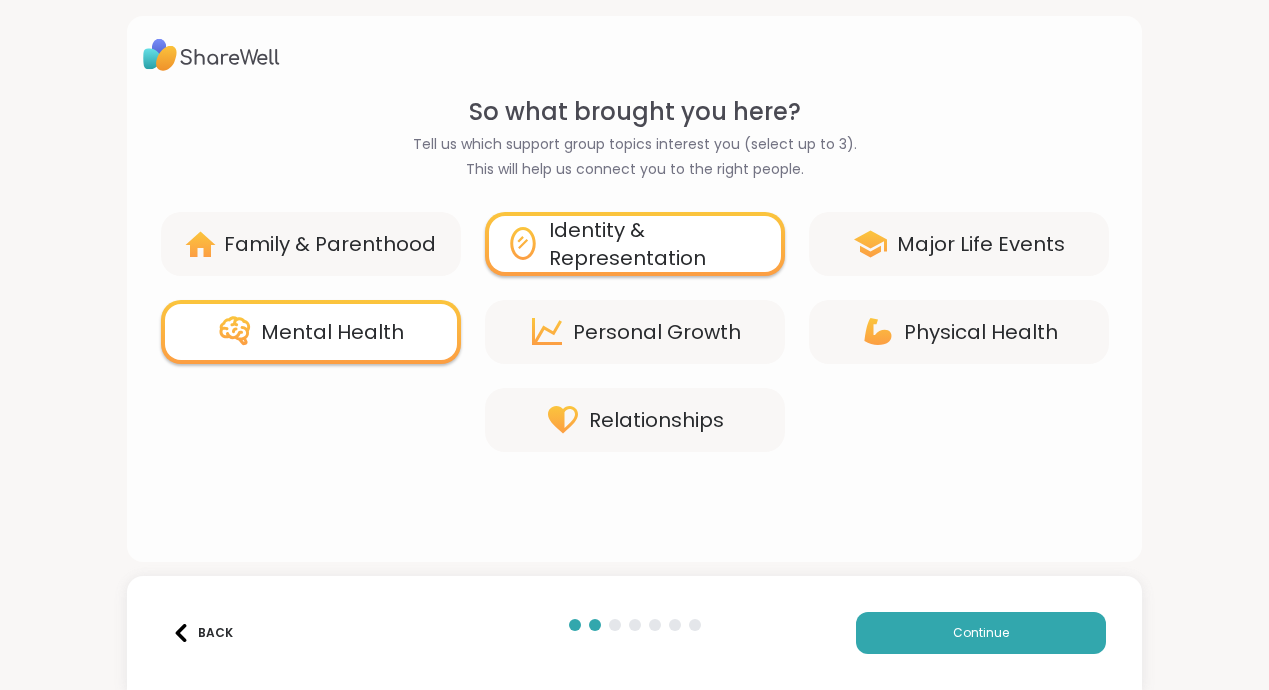 click on "Personal Growth" at bounding box center [657, 332] 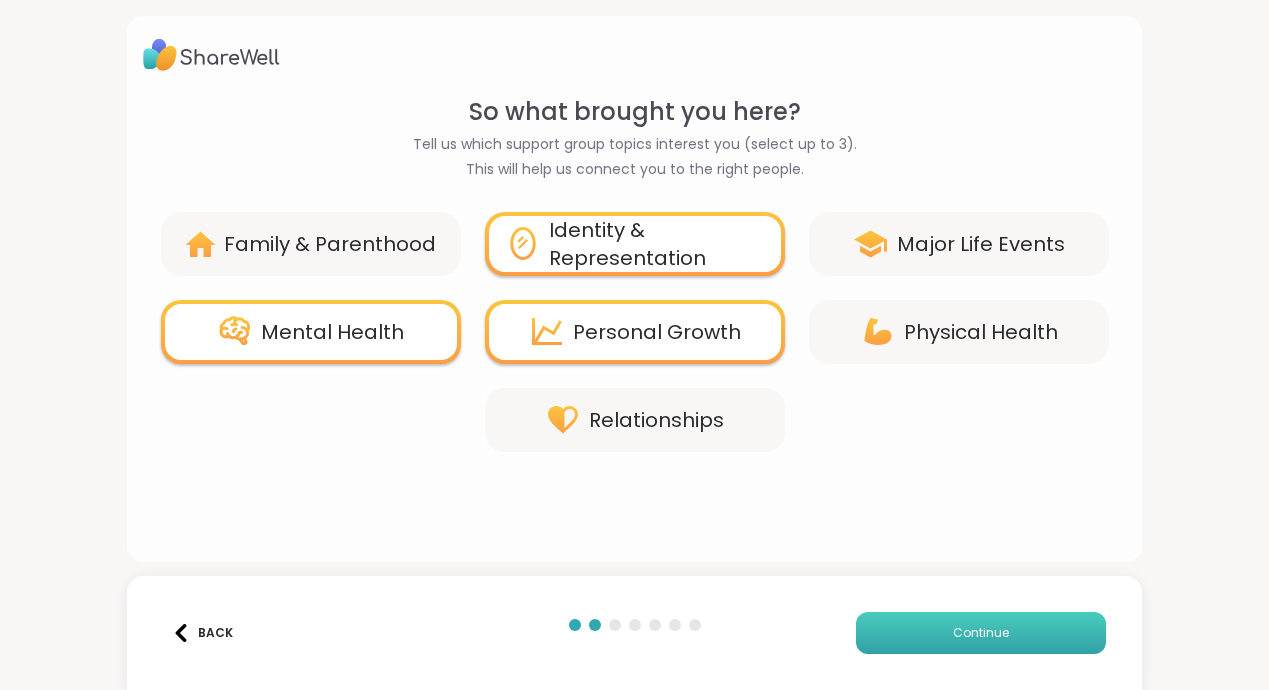 click on "Continue" at bounding box center [981, 633] 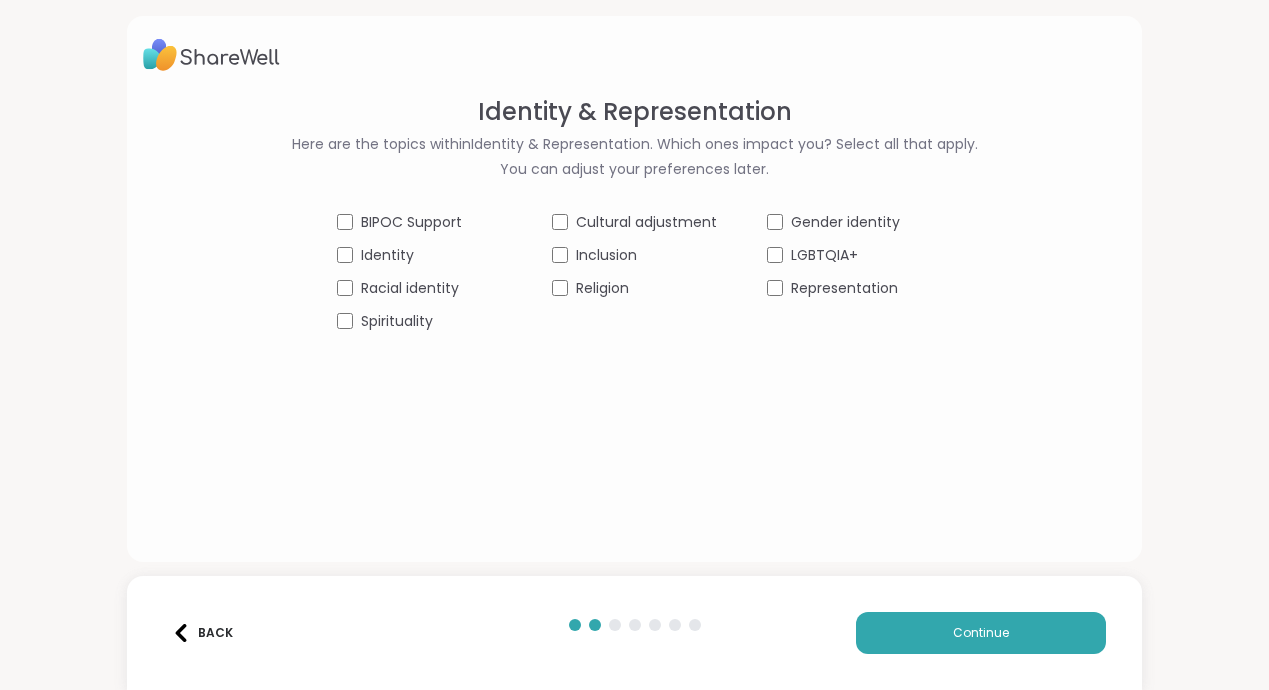 click on "BIPOC Support Cultural adjustment Gender identity Identity Inclusion LGBTQIA+ Racial identity Religion Representation Spirituality" at bounding box center [634, 272] 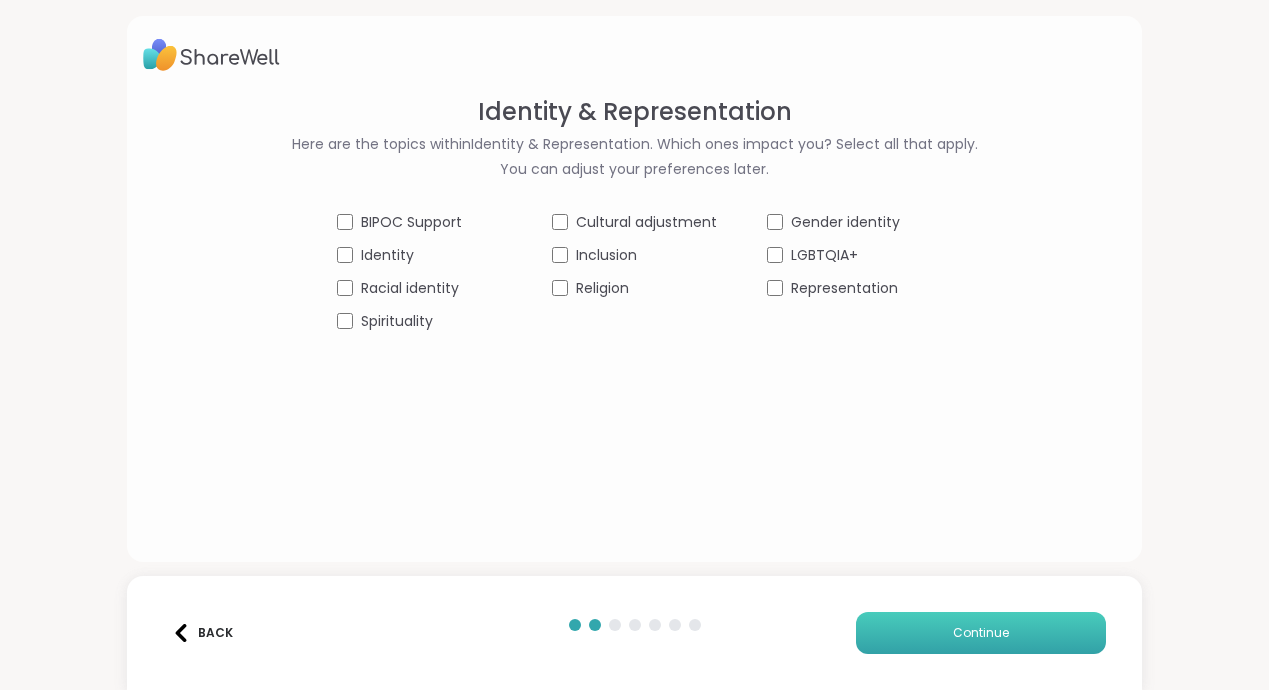 click on "Continue" at bounding box center [981, 633] 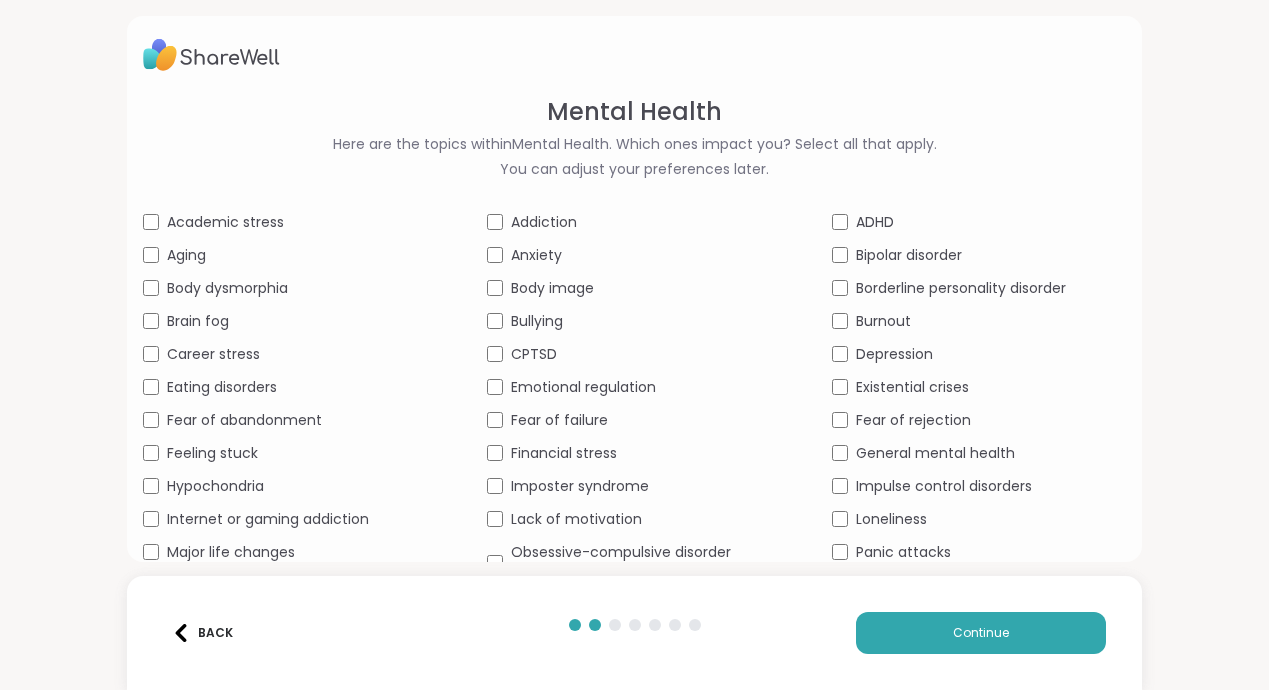 click on "Academic stress" at bounding box center [225, 222] 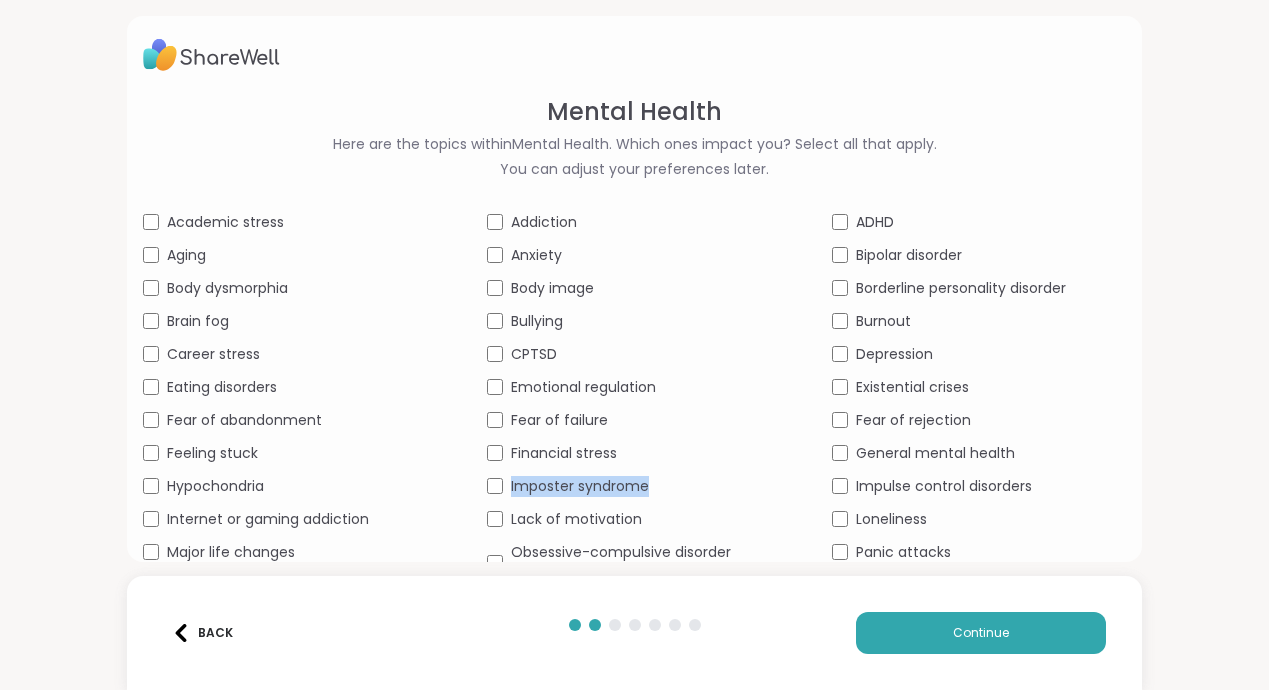 click on "Imposter syndrome" at bounding box center [634, 486] 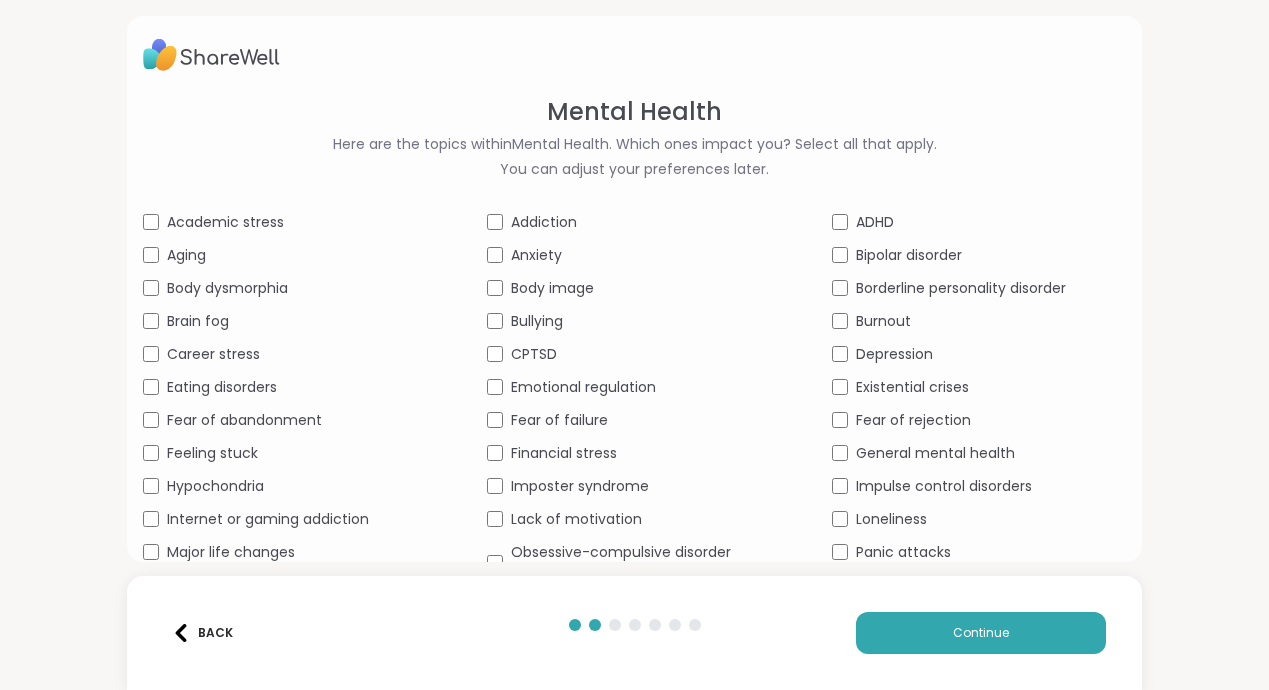 click on "Lack of motivation" at bounding box center [576, 519] 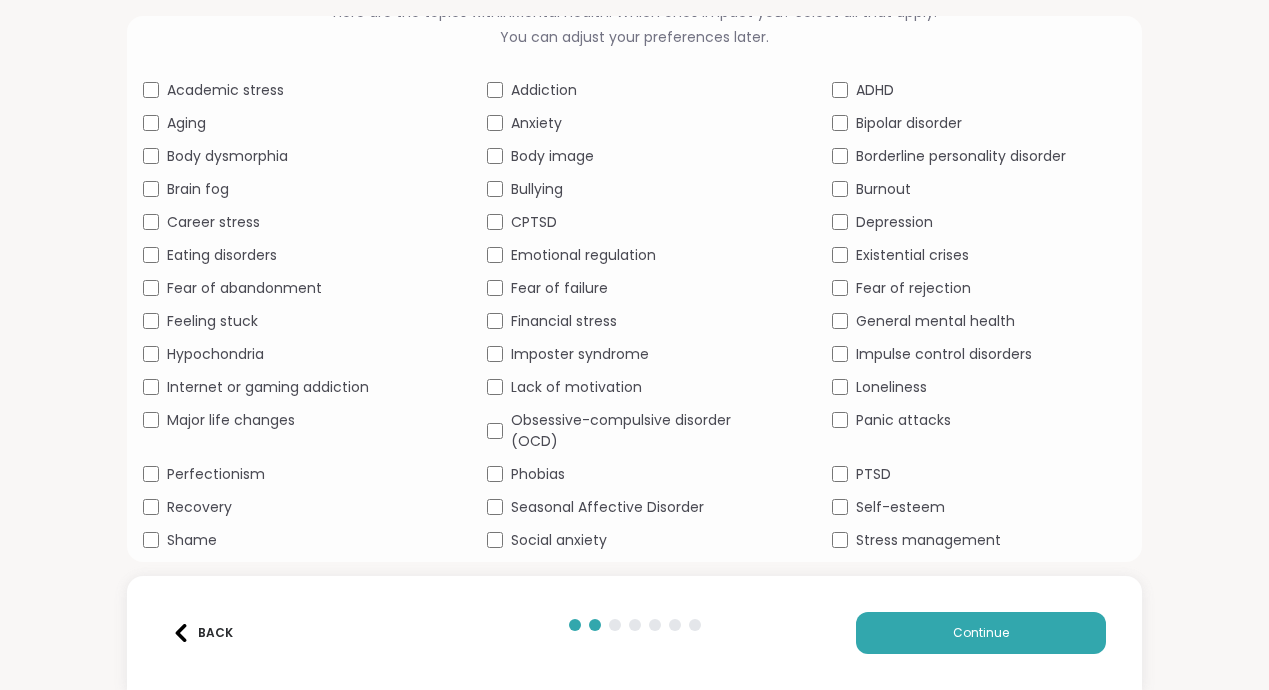 scroll, scrollTop: 133, scrollLeft: 0, axis: vertical 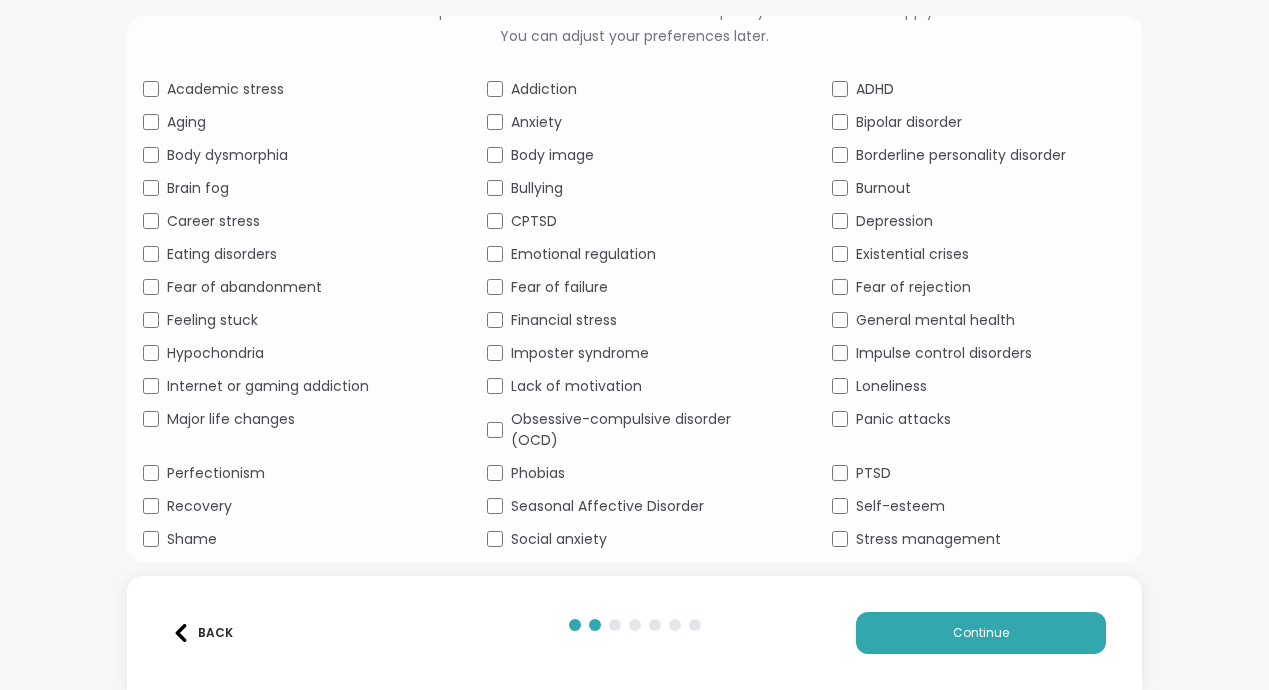 click on "Shame" at bounding box center [192, 539] 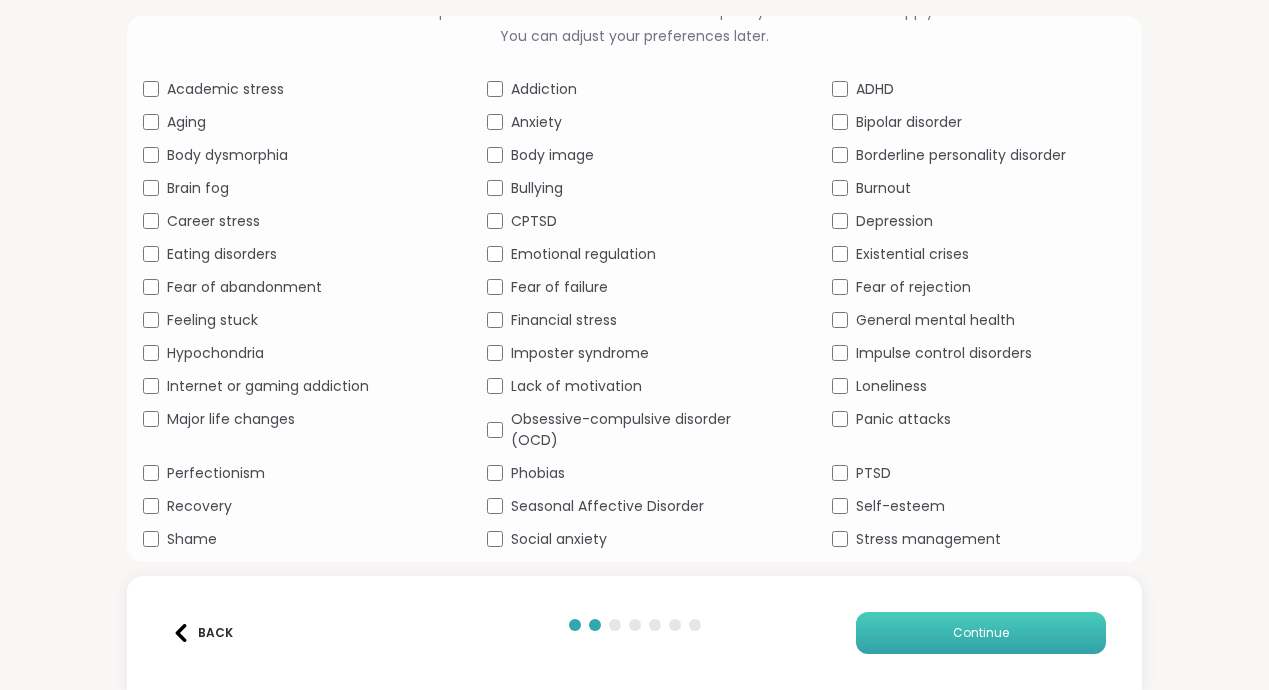 click on "Continue" at bounding box center (981, 633) 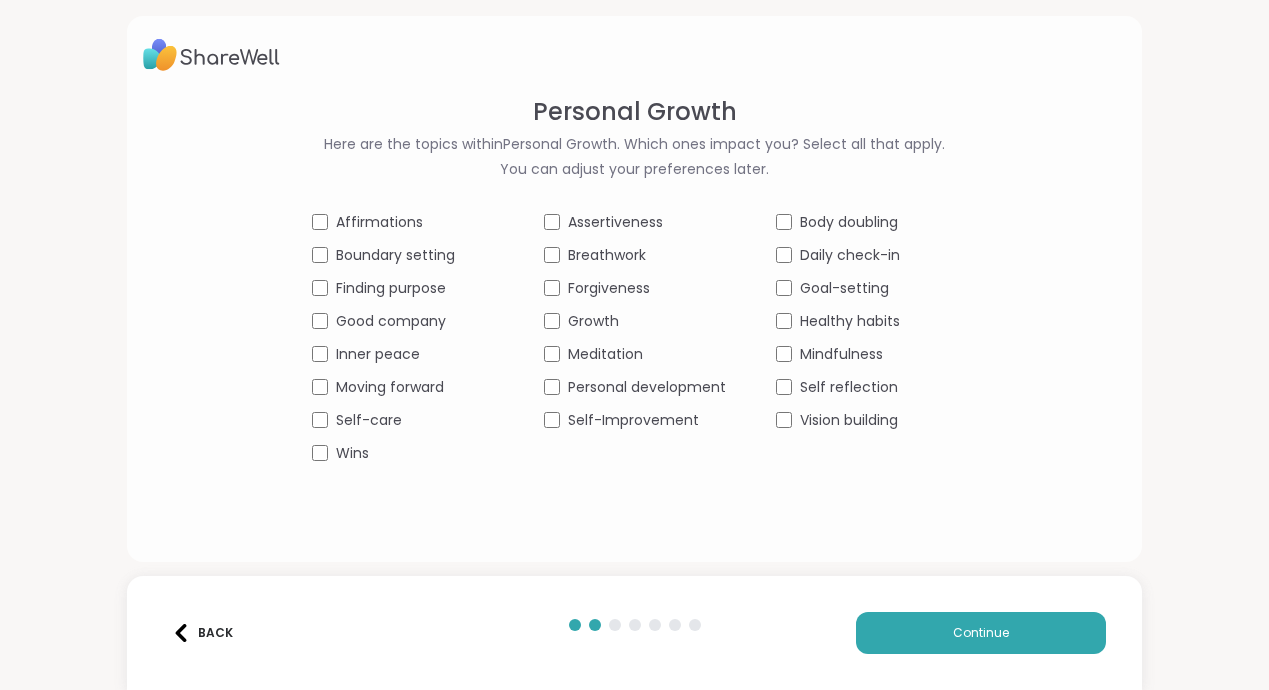 click on "Back" at bounding box center (202, 633) 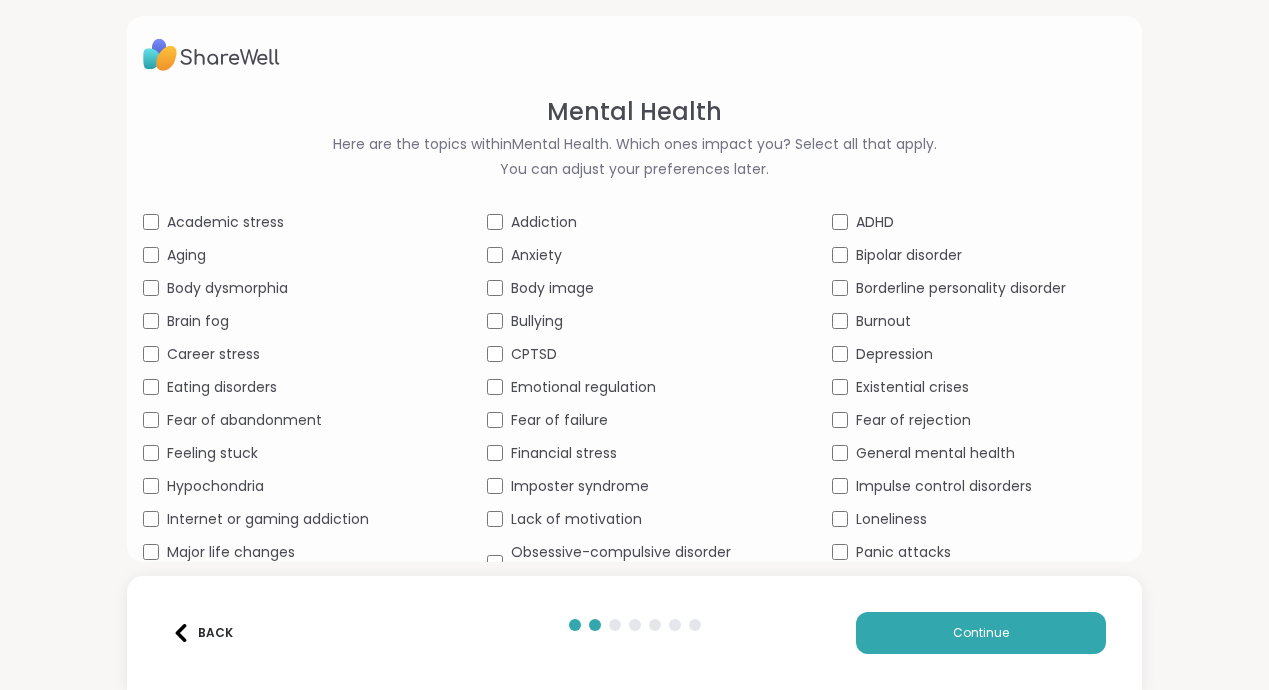 click on "Back" at bounding box center [202, 633] 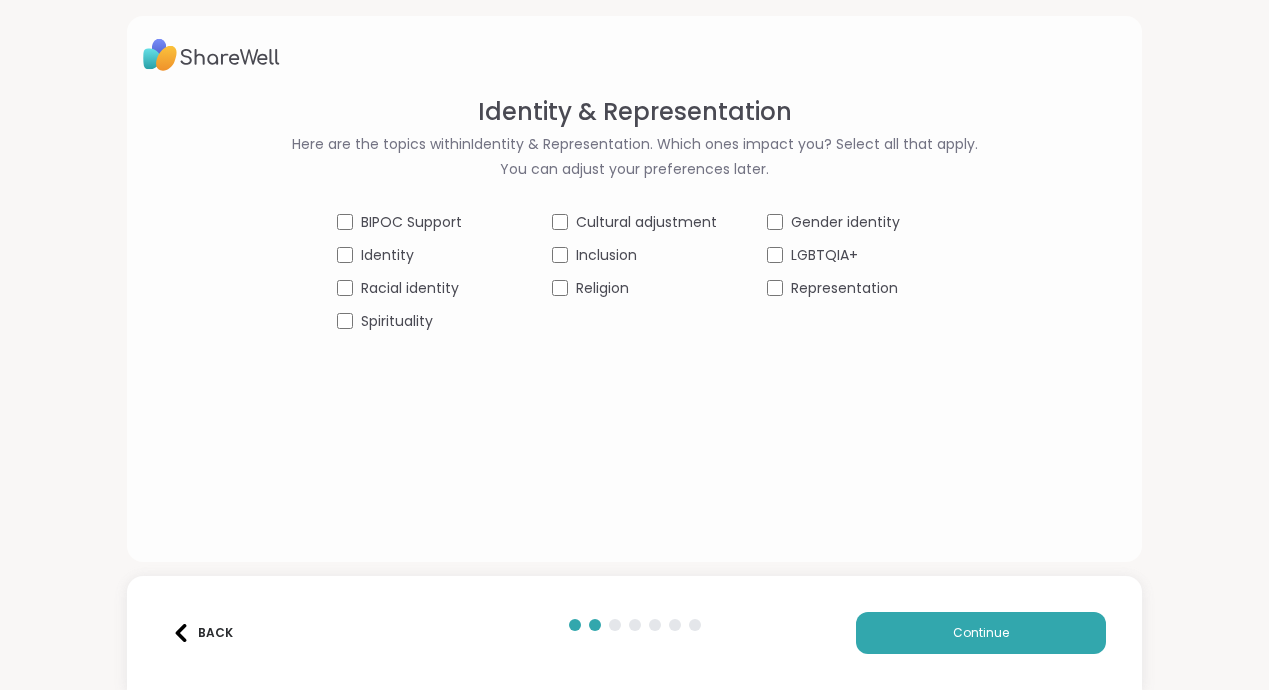 click at bounding box center [181, 633] 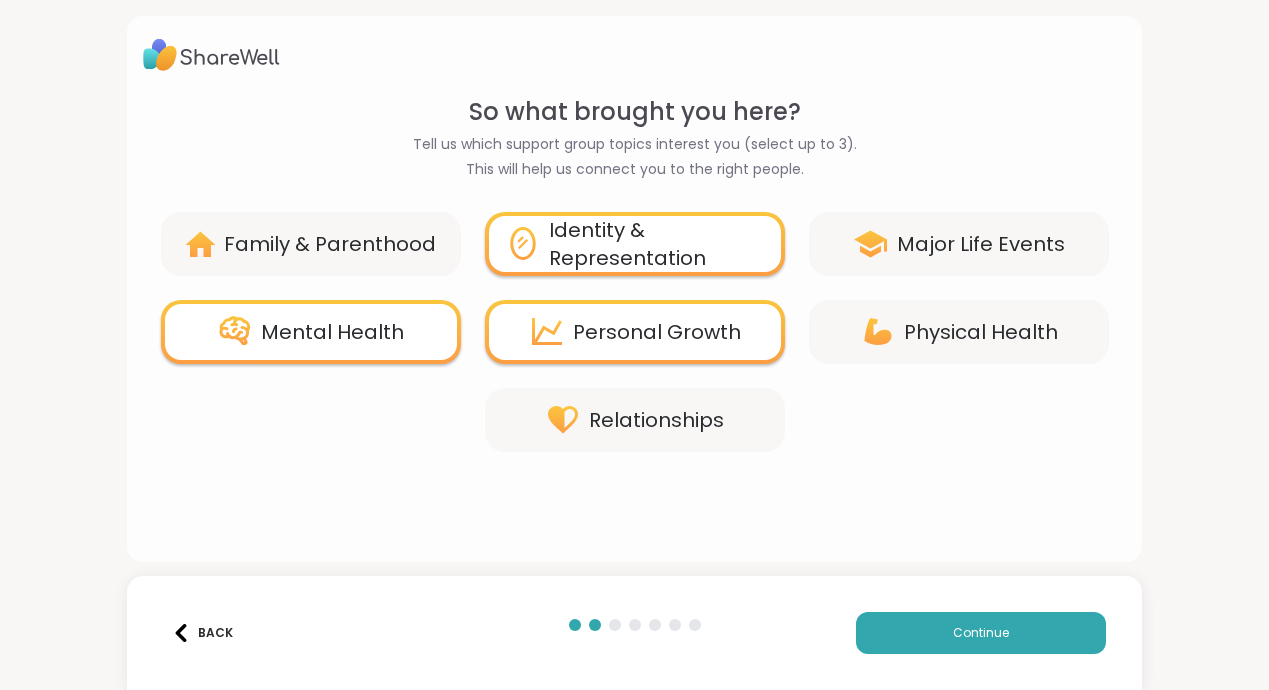 click on "Relationships" at bounding box center [656, 420] 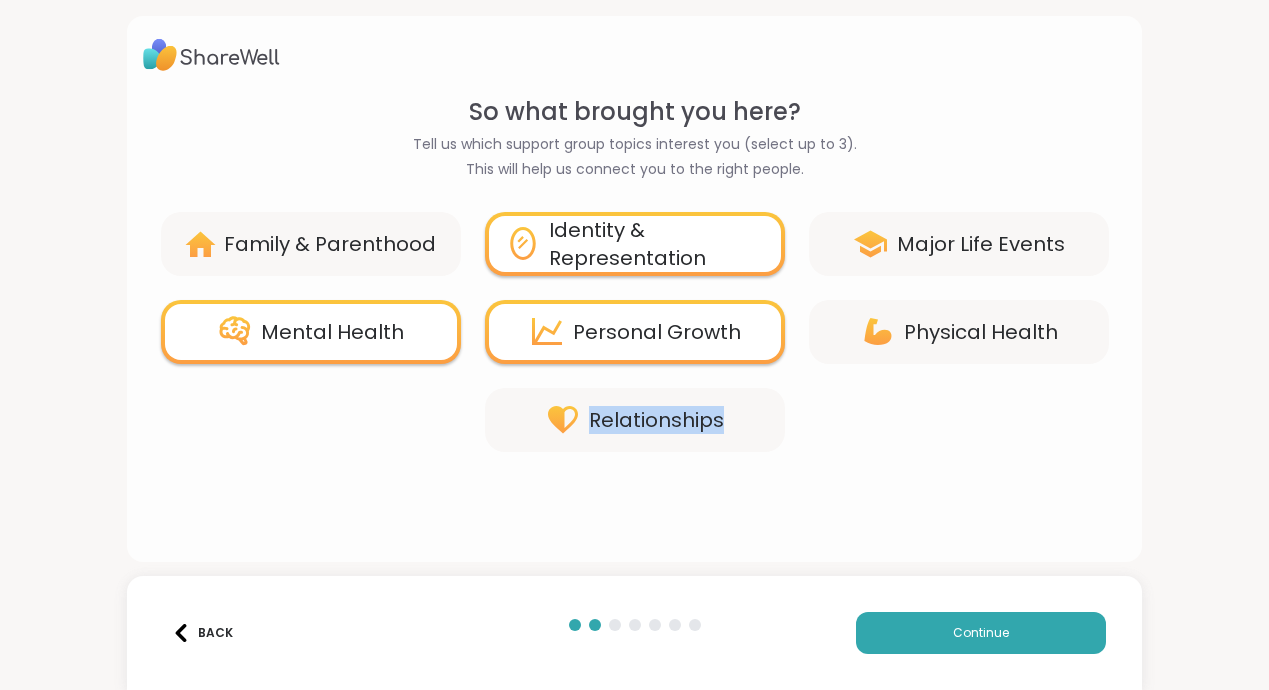 click on "Relationships" at bounding box center (656, 420) 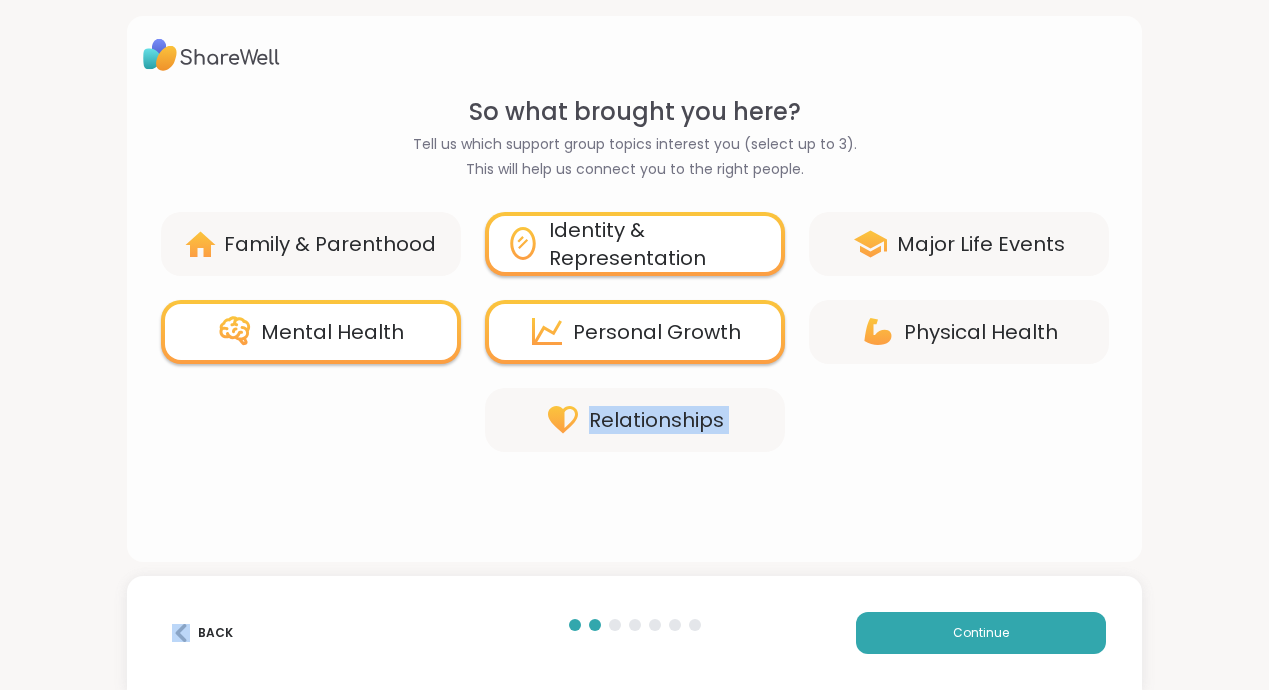 click on "Relationships" at bounding box center (656, 420) 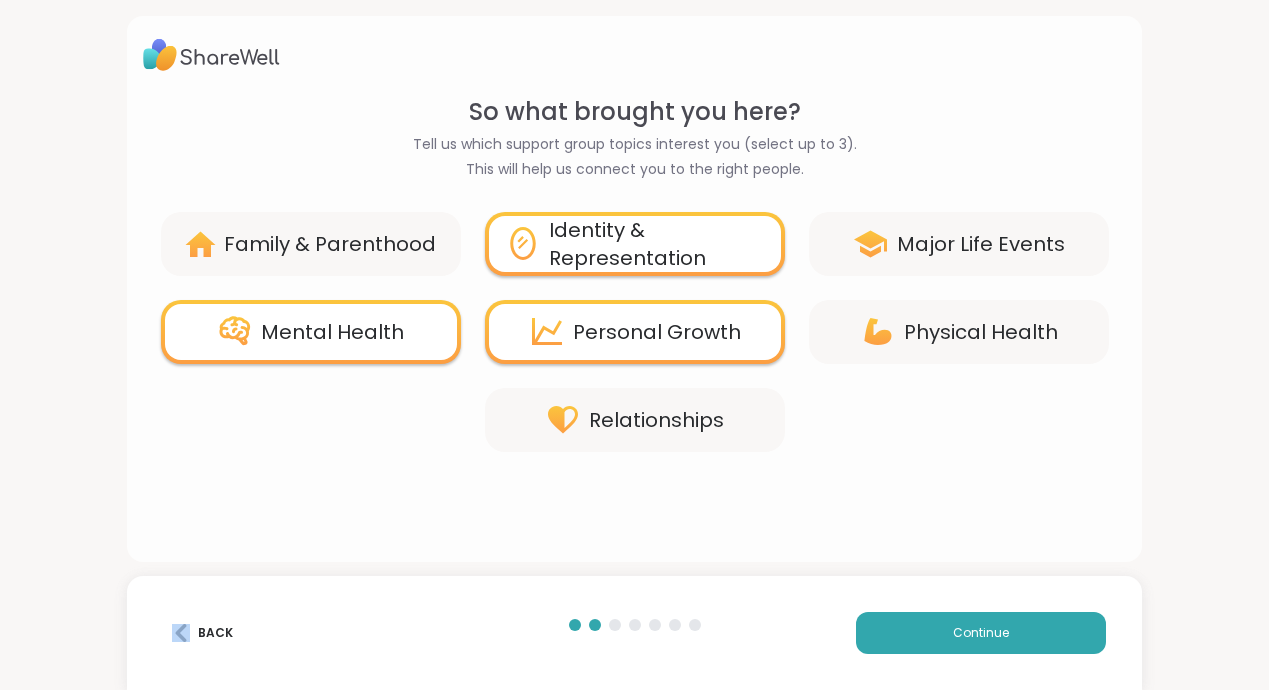 click on "Relationships" at bounding box center [635, 420] 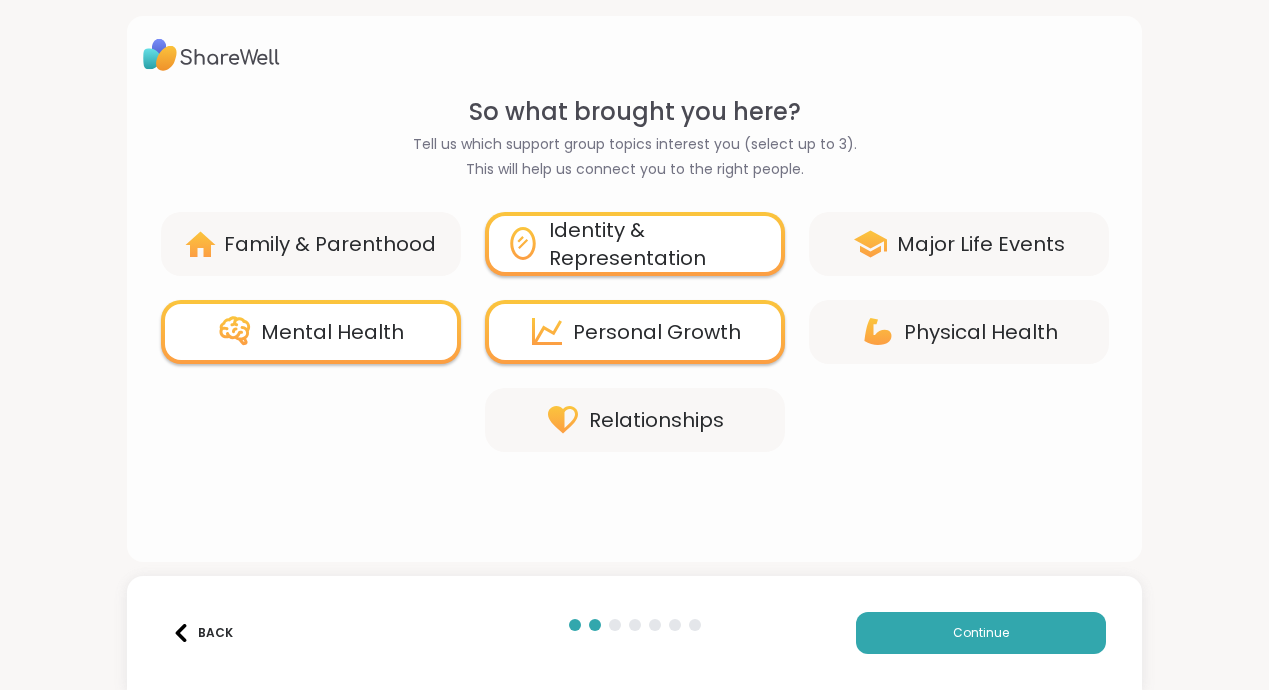 click on "Relationships" at bounding box center (635, 420) 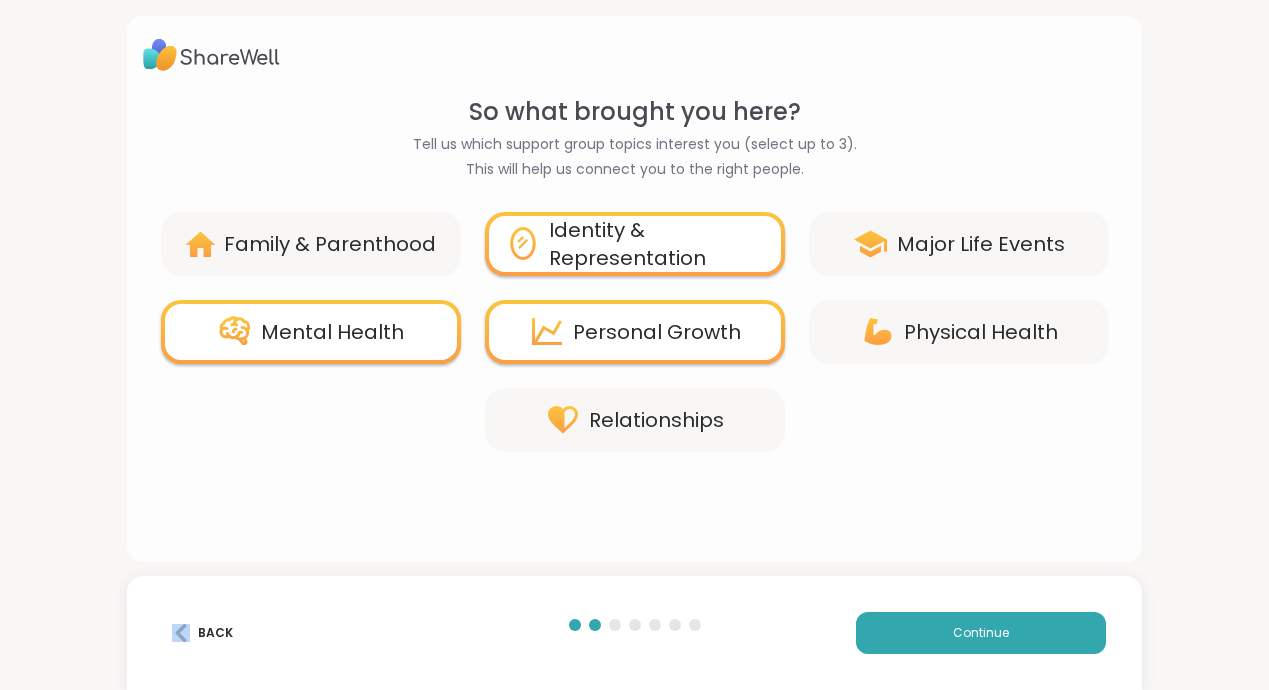 click on "Relationships" at bounding box center (635, 420) 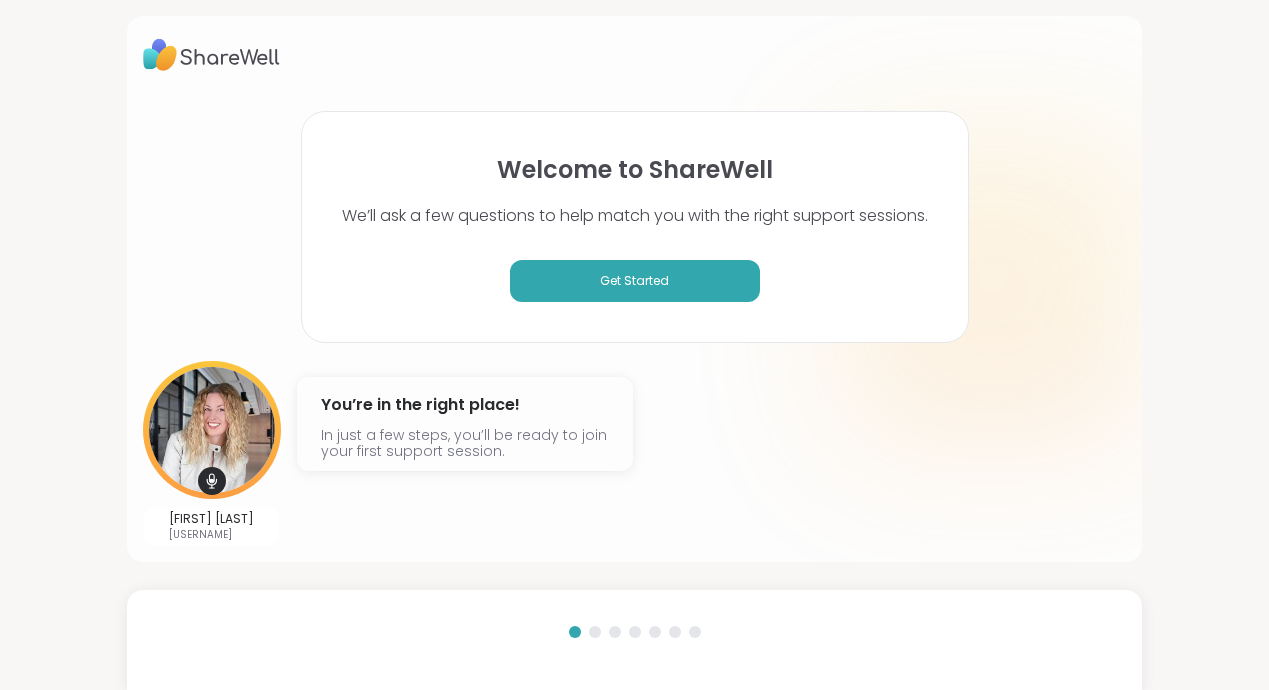 click on "[FIRST] [LAST] @[USERNAME] You’re in the right place! In just a few steps, you’ll be ready to join your first support session." at bounding box center (634, 453) 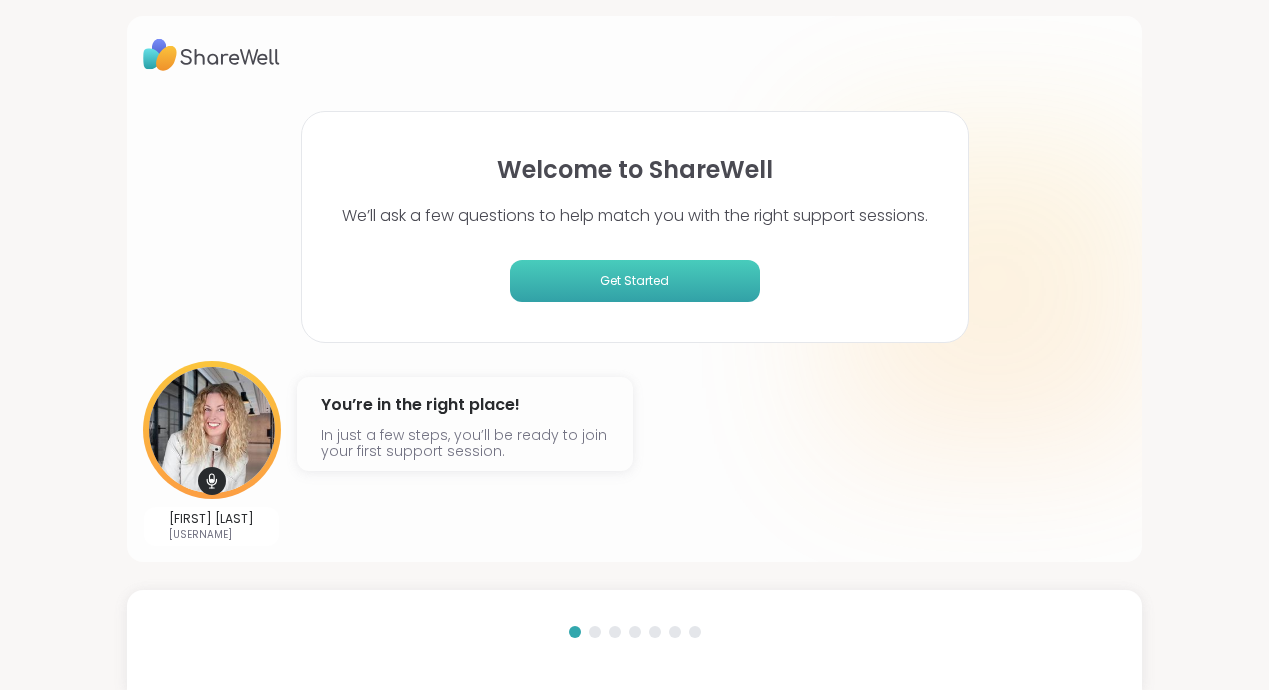 click on "Get Started" at bounding box center (635, 281) 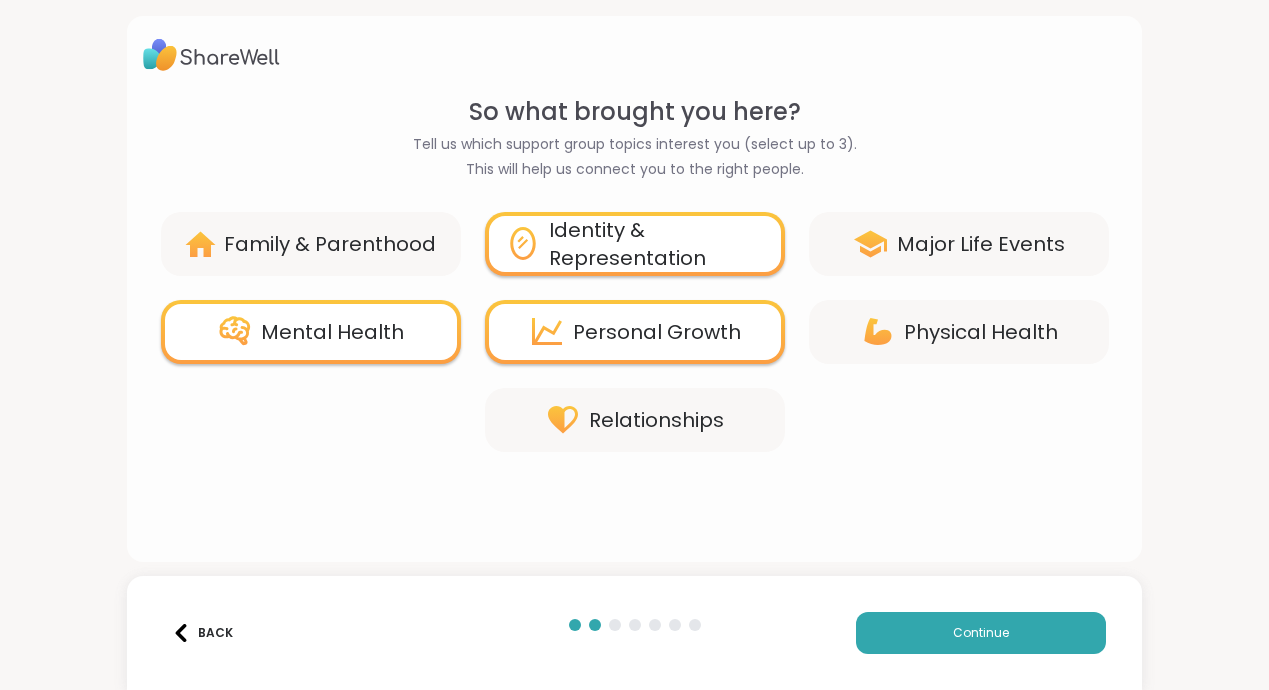 click on "So what brought you here? Tell us which support group topics interest you (select up to 3). This will help us connect you to the right people. Family & Parenthood Identity & Representation Major Life Events Mental Health Personal Growth Physical Health Relationships" at bounding box center [634, 320] 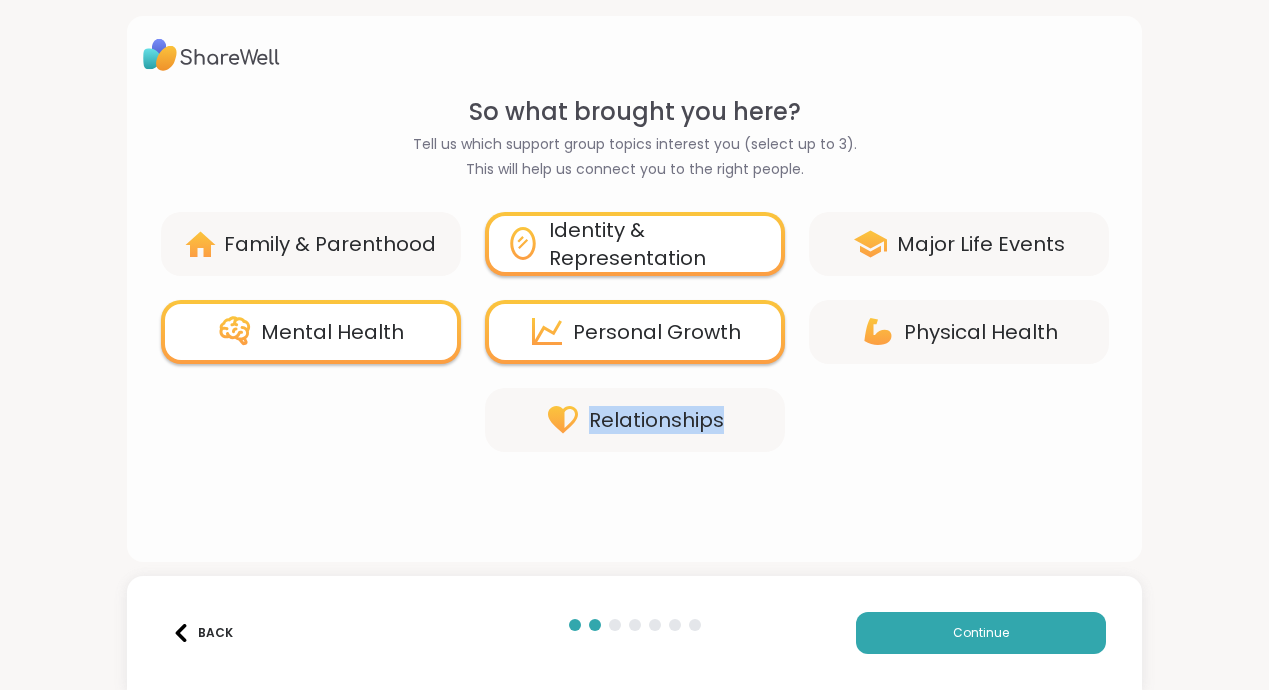 drag, startPoint x: 678, startPoint y: 416, endPoint x: 706, endPoint y: 421, distance: 28.442924 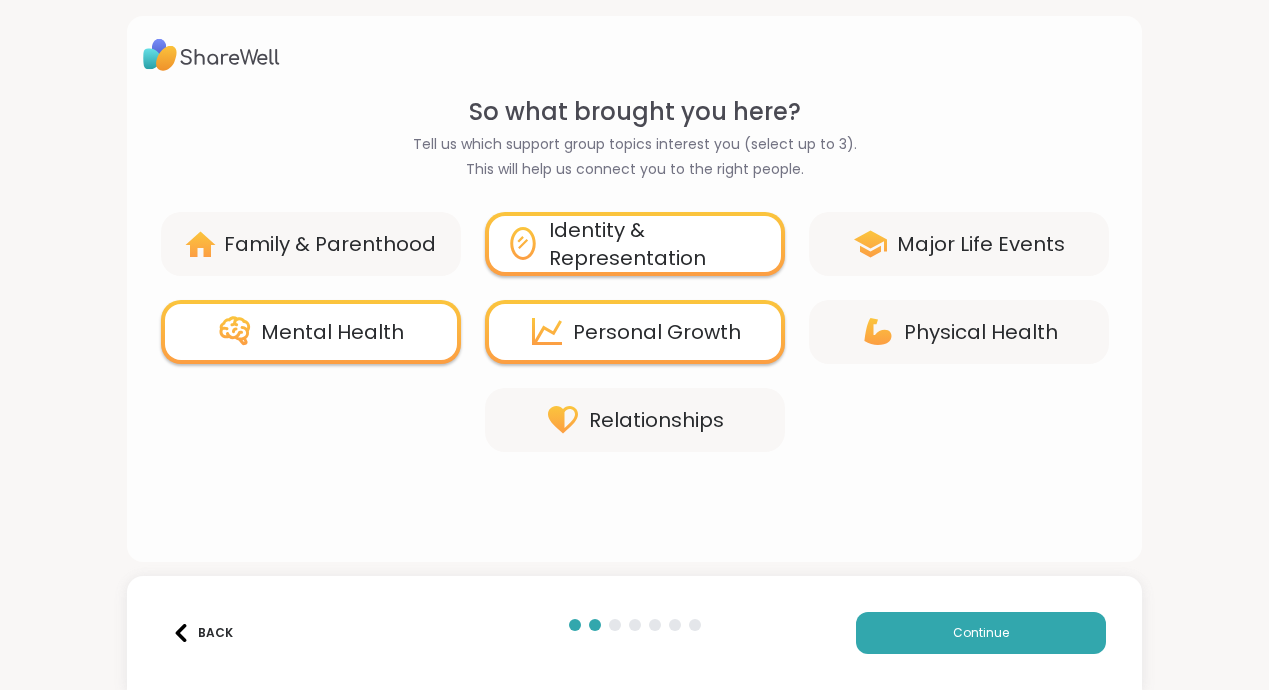 drag, startPoint x: 697, startPoint y: 522, endPoint x: 806, endPoint y: 582, distance: 124.42267 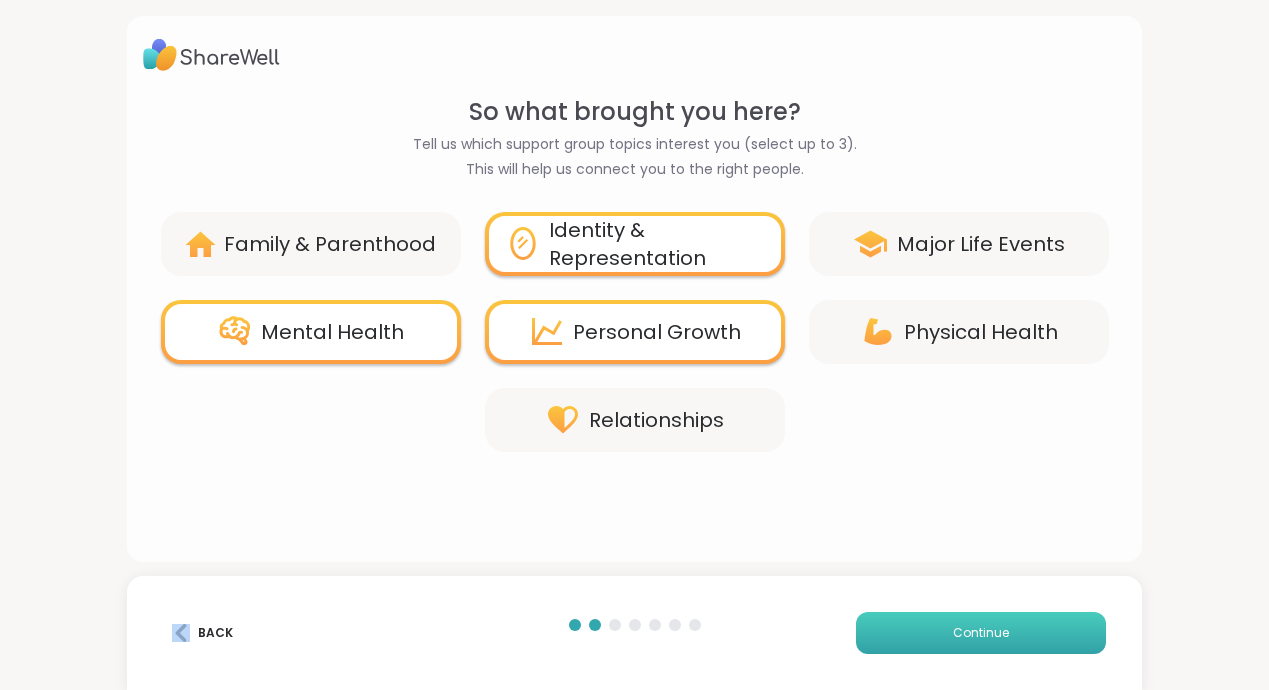 click on "Continue" at bounding box center (981, 633) 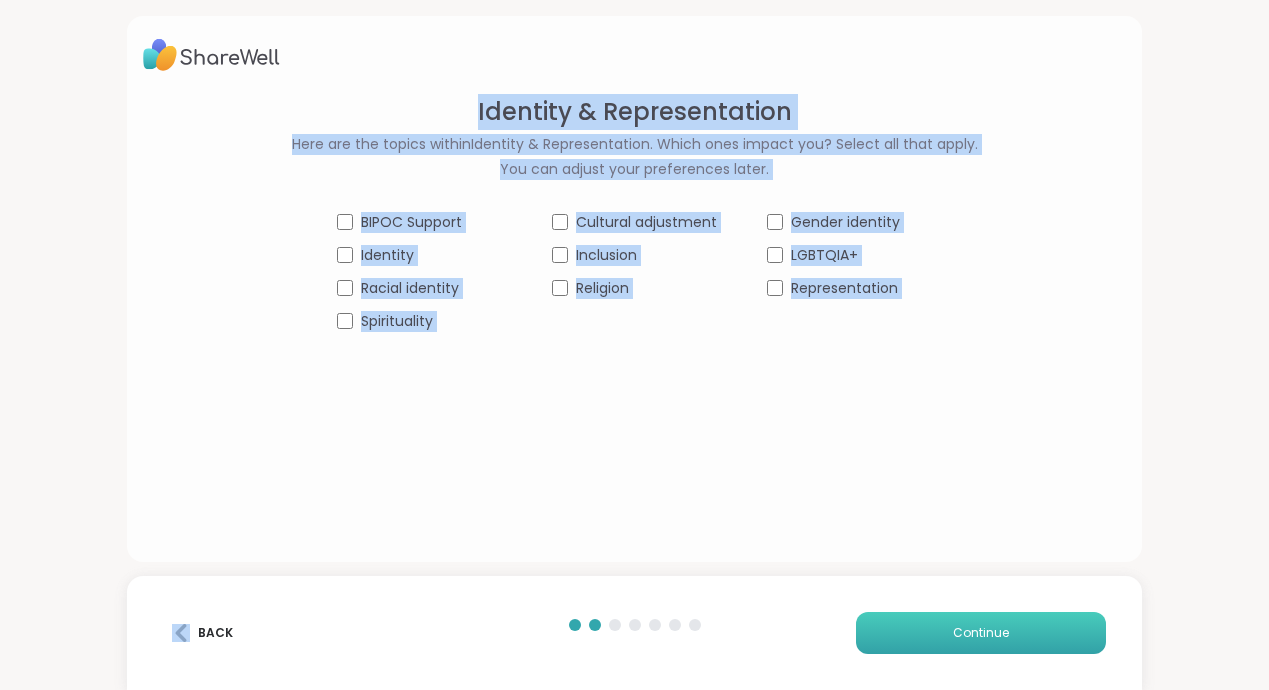 click on "Continue" at bounding box center [981, 633] 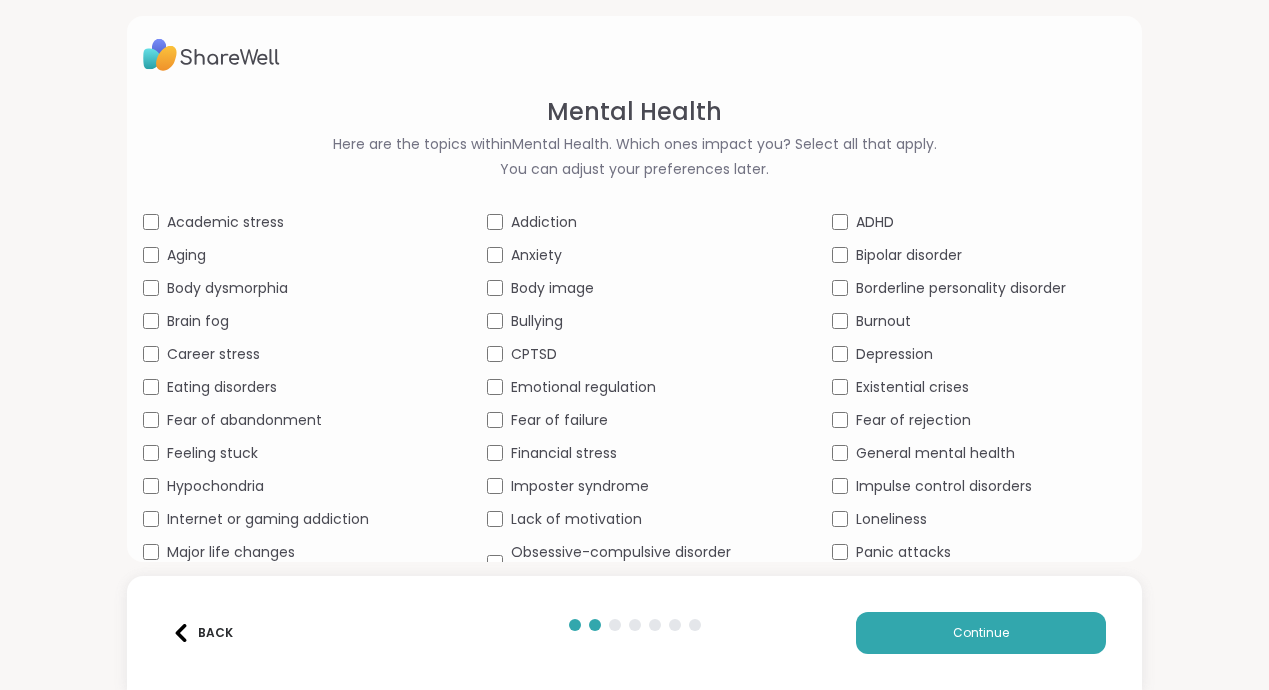 click on "Mental Health Here are the topics within  Mental Health . Which ones impact you? Select all that apply. You can adjust your preferences later. Academic stress Addiction ADHD Aging Anxiety Bipolar disorder Body dysmorphia Body image Borderline personality disorder Brain fog Bullying Burnout Career stress CPTSD Depression Eating disorders Emotional regulation Existential crises Fear of abandonment Fear of failure Fear of rejection Feeling stuck Financial stress General mental health Hypochondria Imposter syndrome Impulse control disorders Internet or gaming addiction Lack of motivation Loneliness Major life changes Obsessive-compulsive disorder (OCD) Panic attacks Perfectionism Phobias PTSD Recovery Seasonal Affective Disorder Self-esteem Shame Social anxiety Stress management Suicidal thoughts" at bounding box center (634, 405) 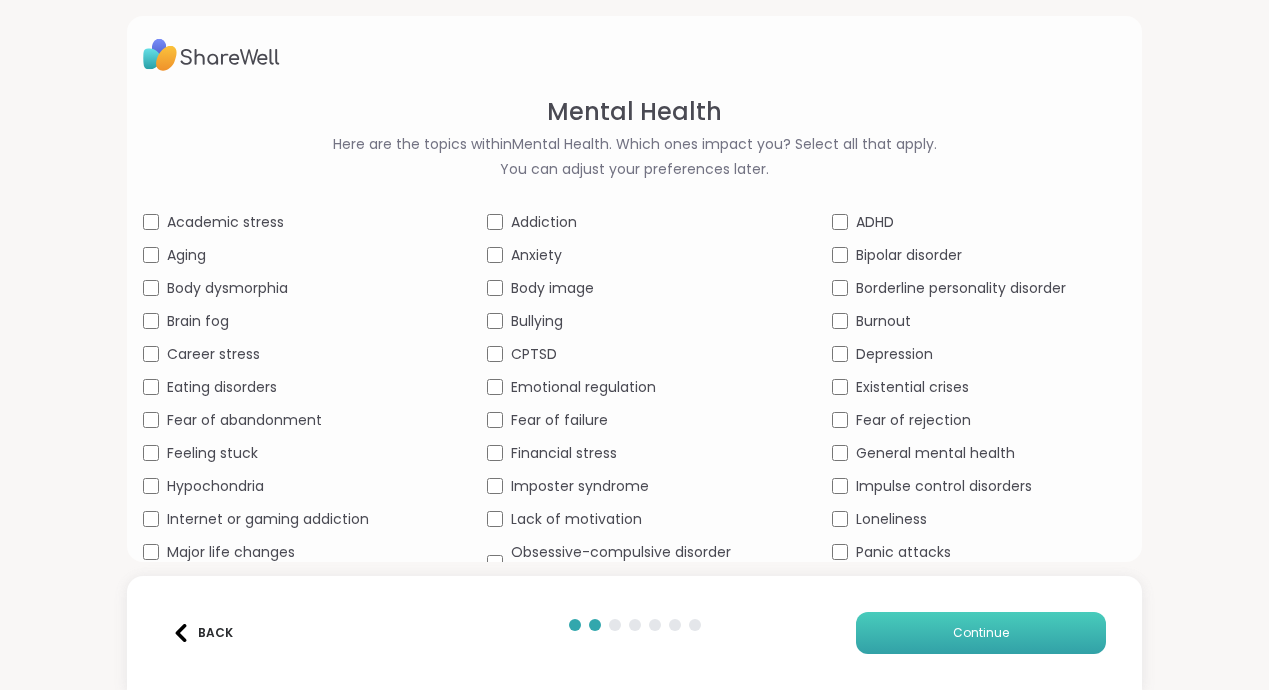 click on "Continue" at bounding box center [981, 633] 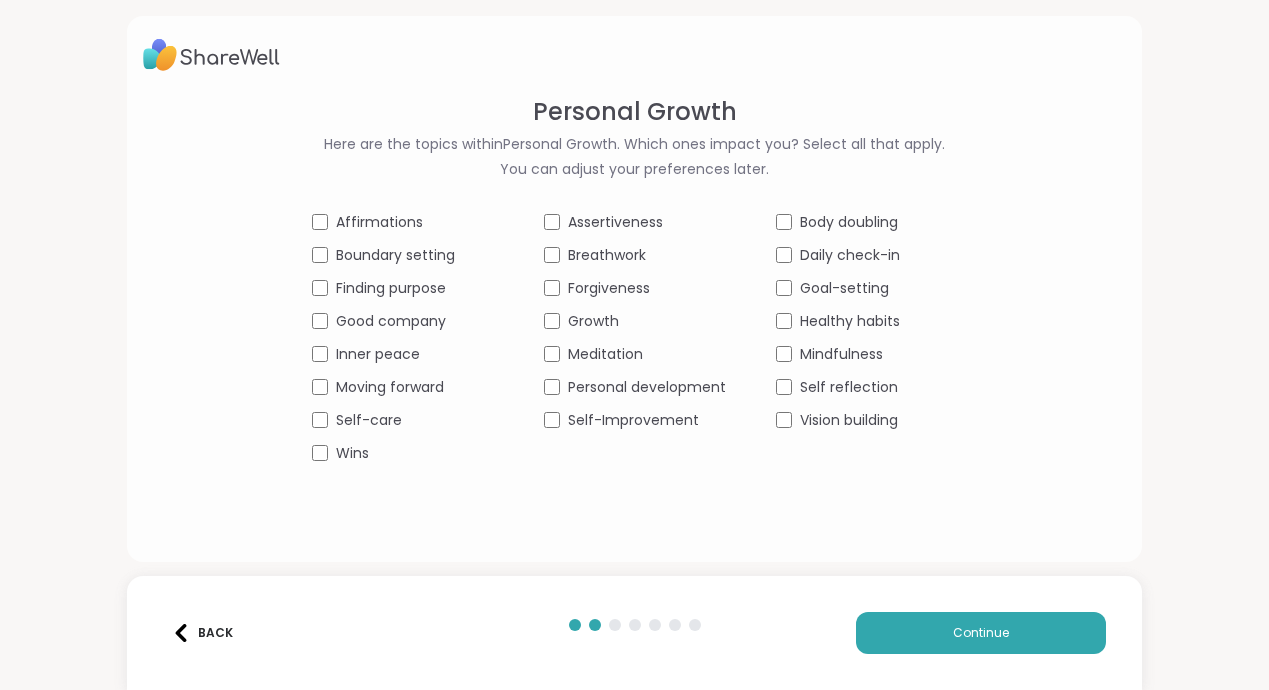 click on "Good company" at bounding box center (391, 321) 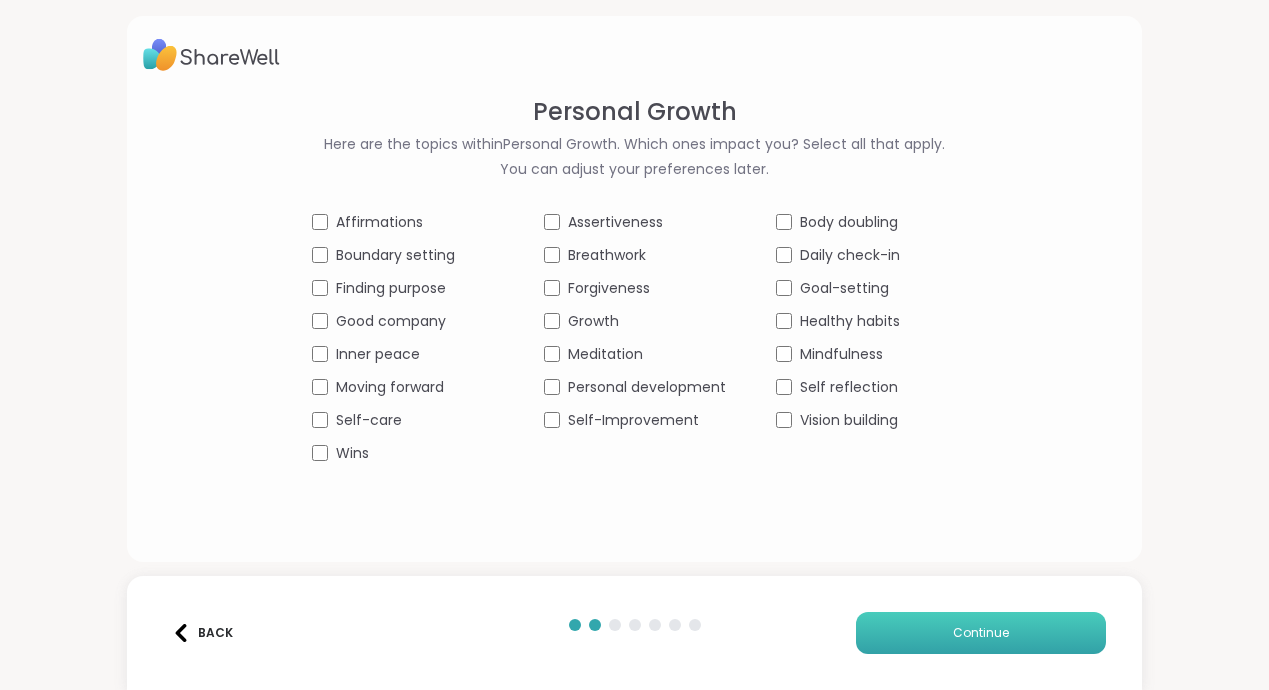 drag, startPoint x: 976, startPoint y: 639, endPoint x: 979, endPoint y: 619, distance: 20.22375 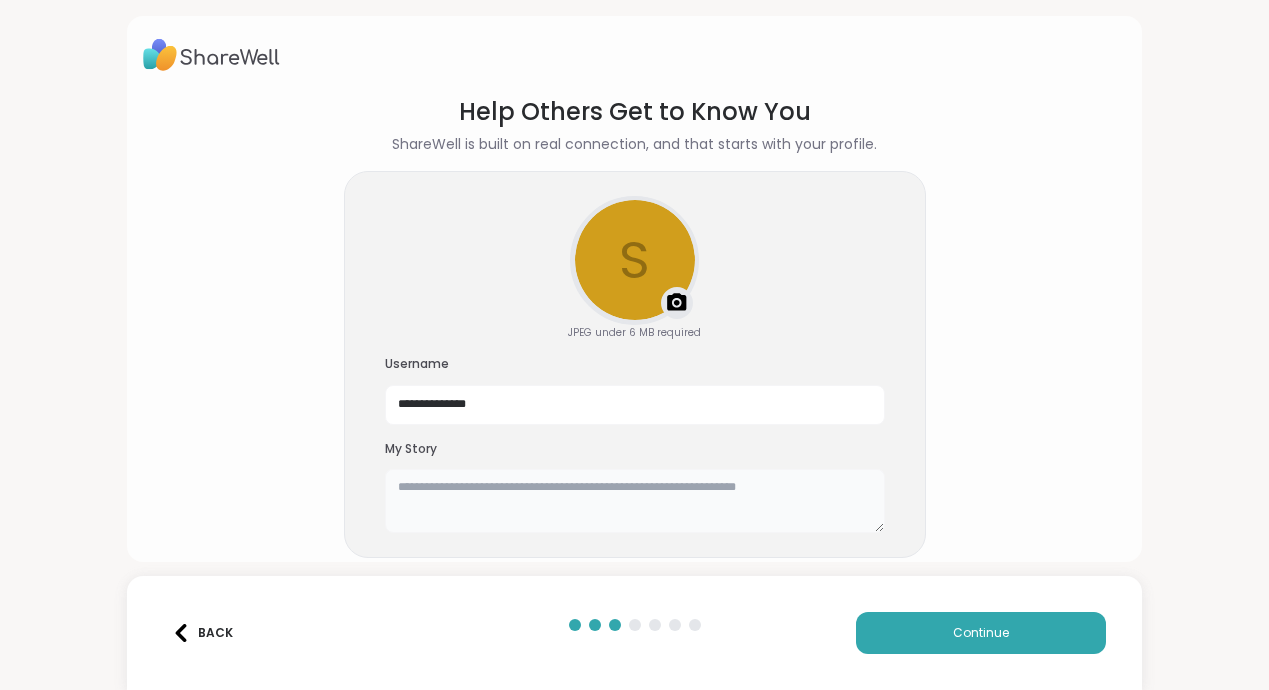 drag, startPoint x: 570, startPoint y: 500, endPoint x: 584, endPoint y: 481, distance: 23.600847 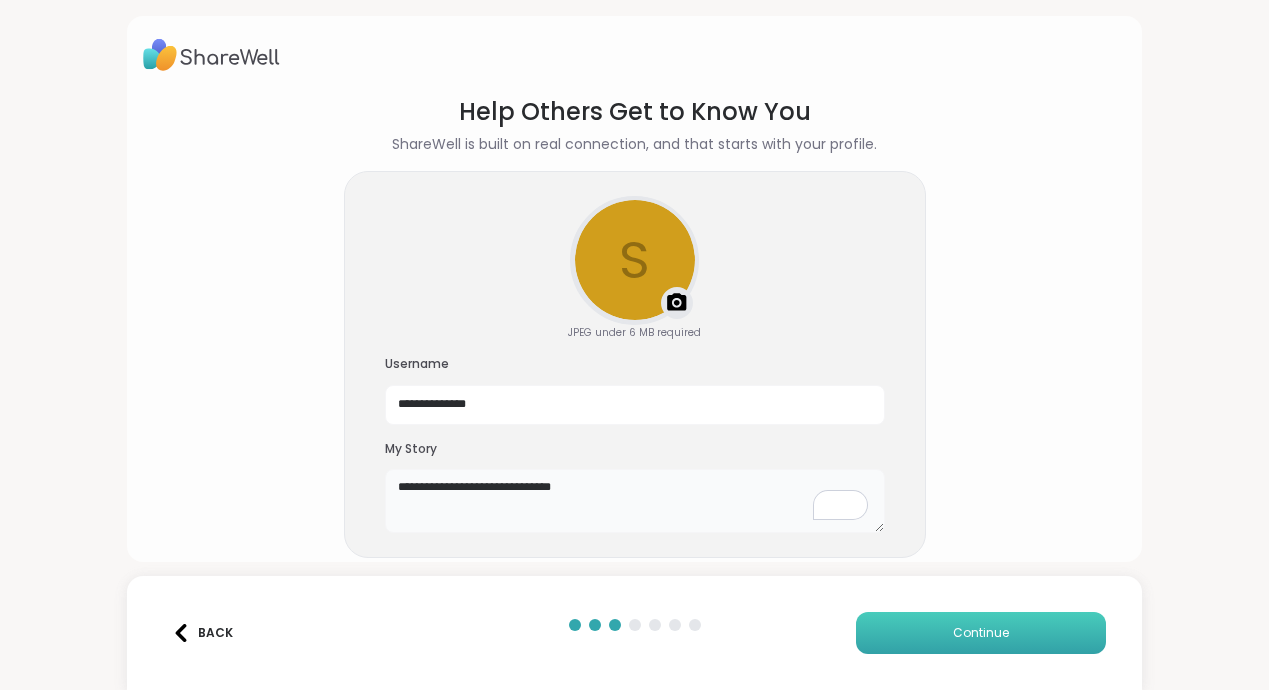 type on "**********" 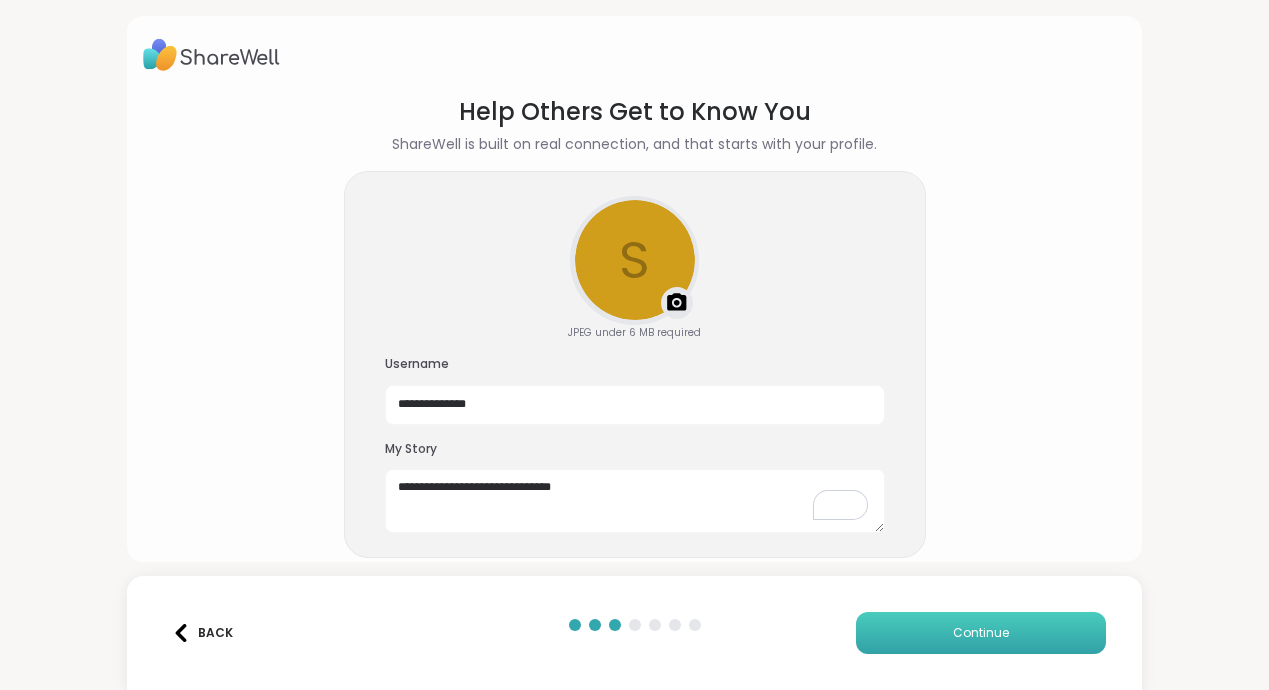 click on "Continue" at bounding box center [981, 633] 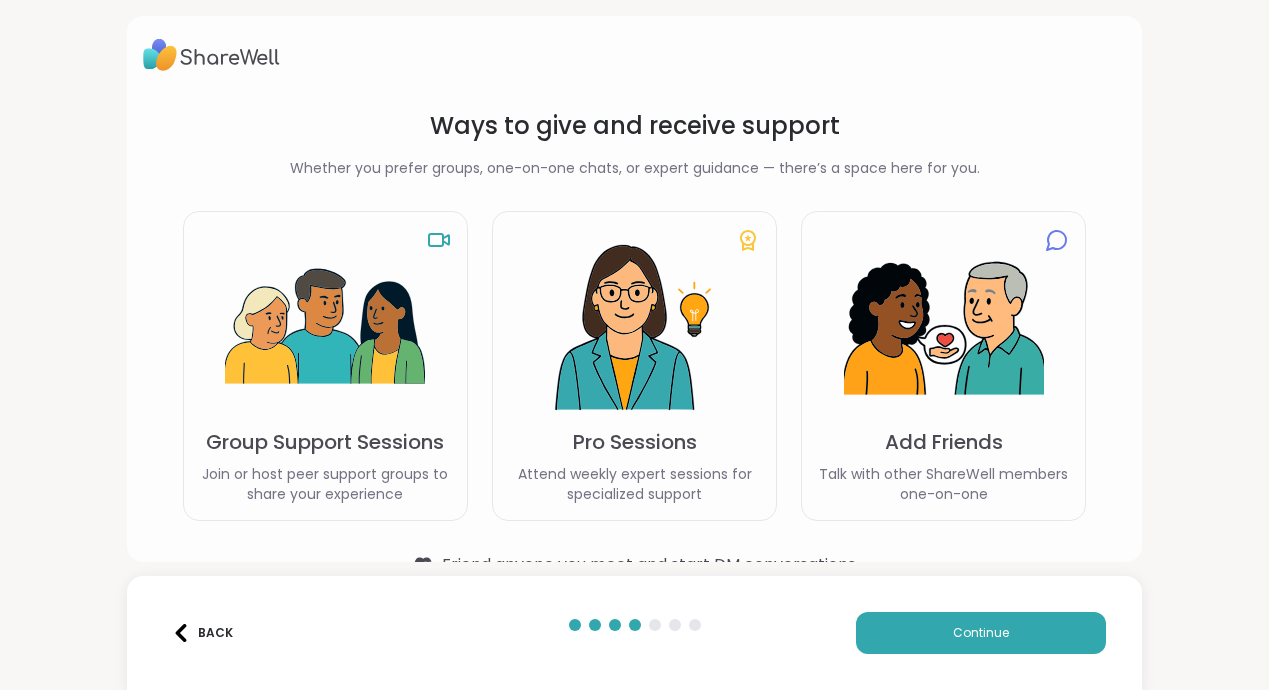 scroll, scrollTop: 47, scrollLeft: 0, axis: vertical 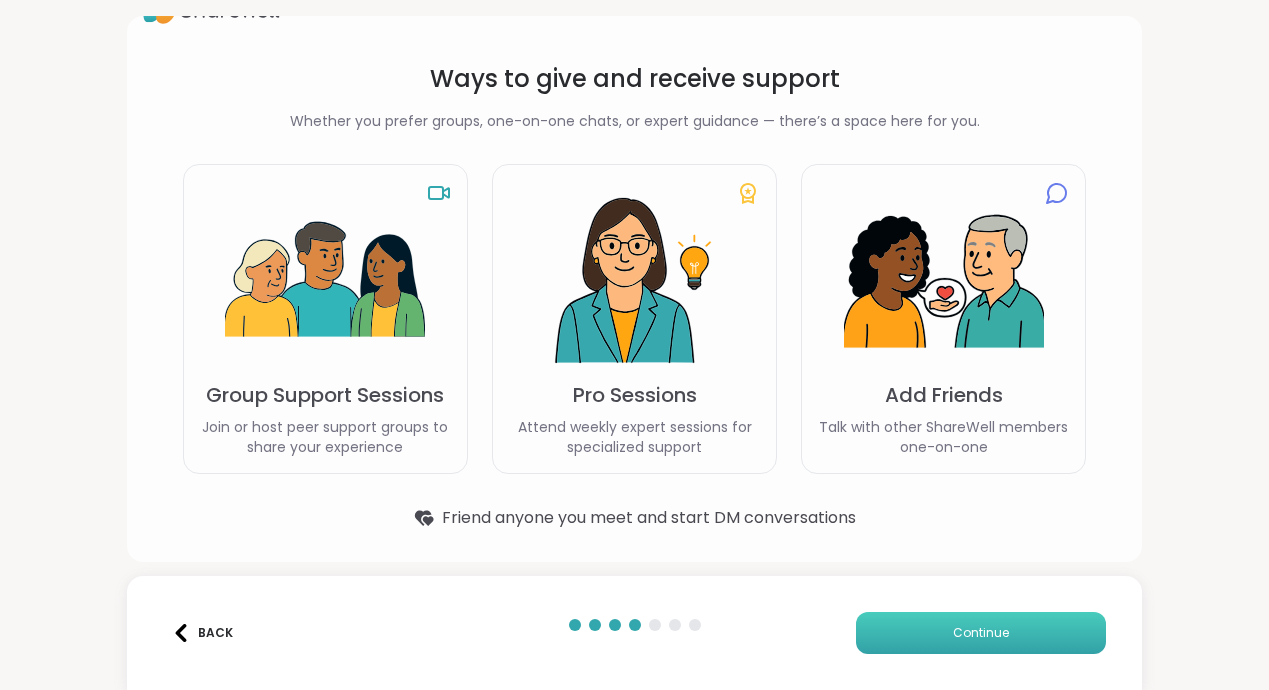 click on "Continue" at bounding box center (981, 633) 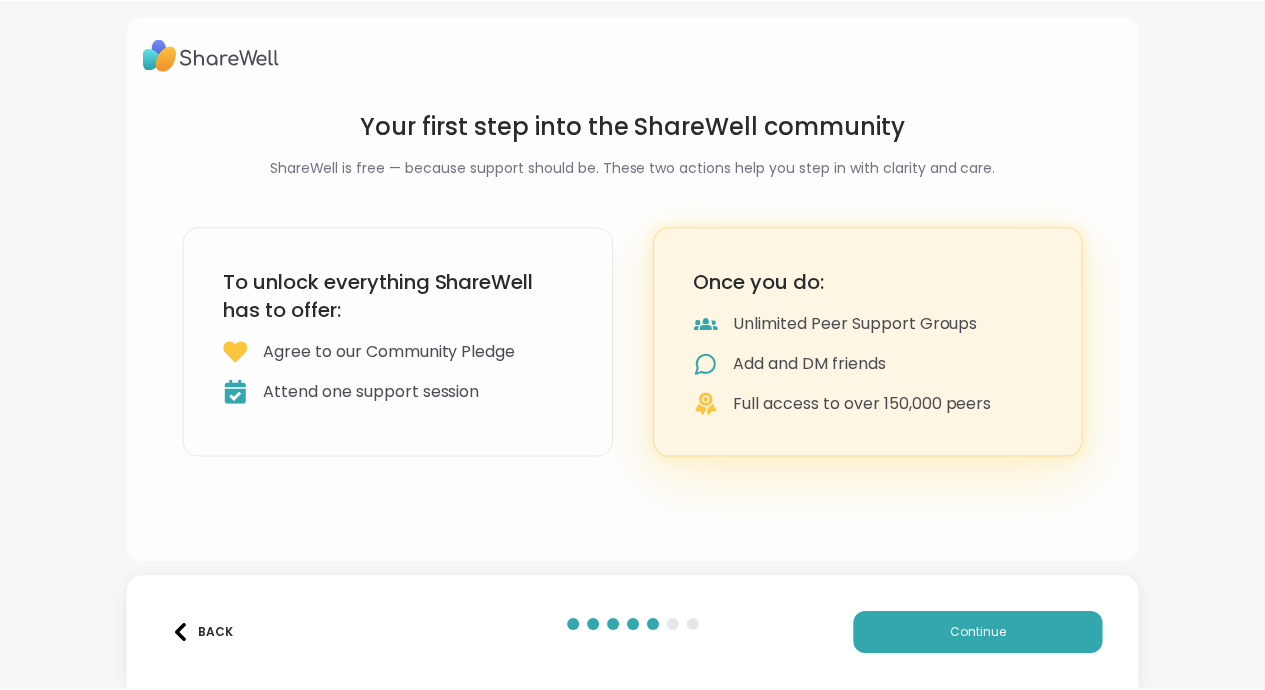 scroll, scrollTop: 0, scrollLeft: 0, axis: both 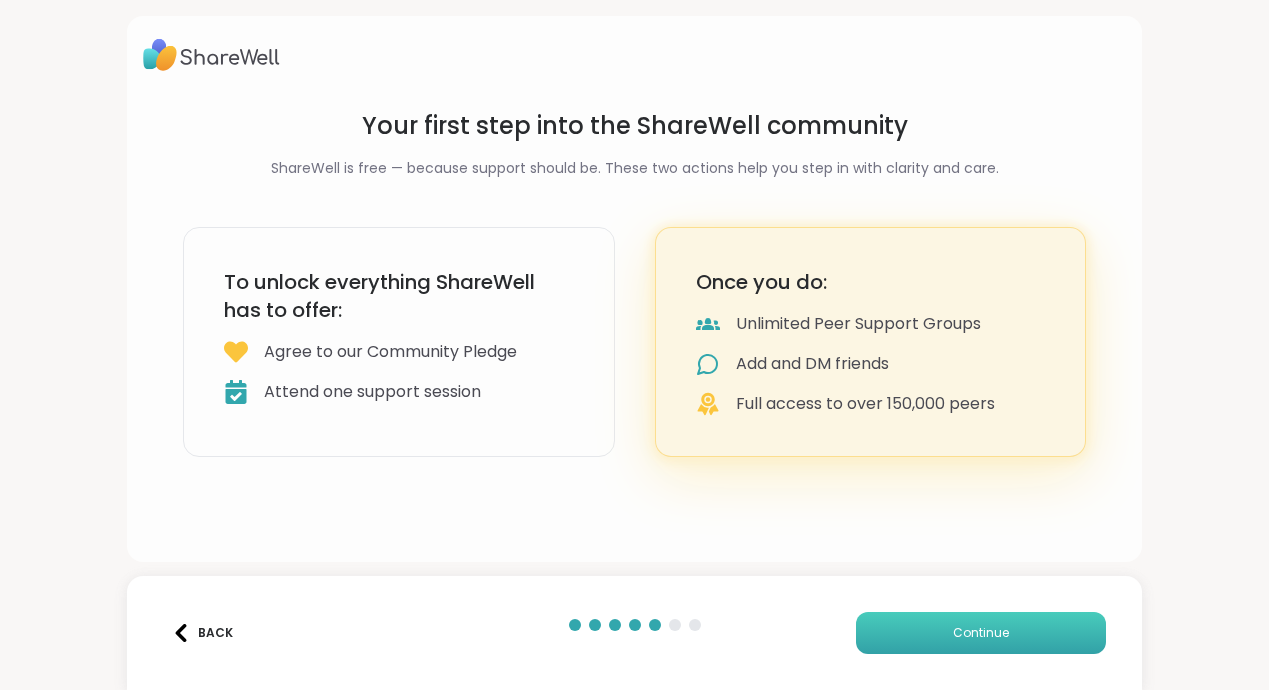click on "Continue" at bounding box center [981, 633] 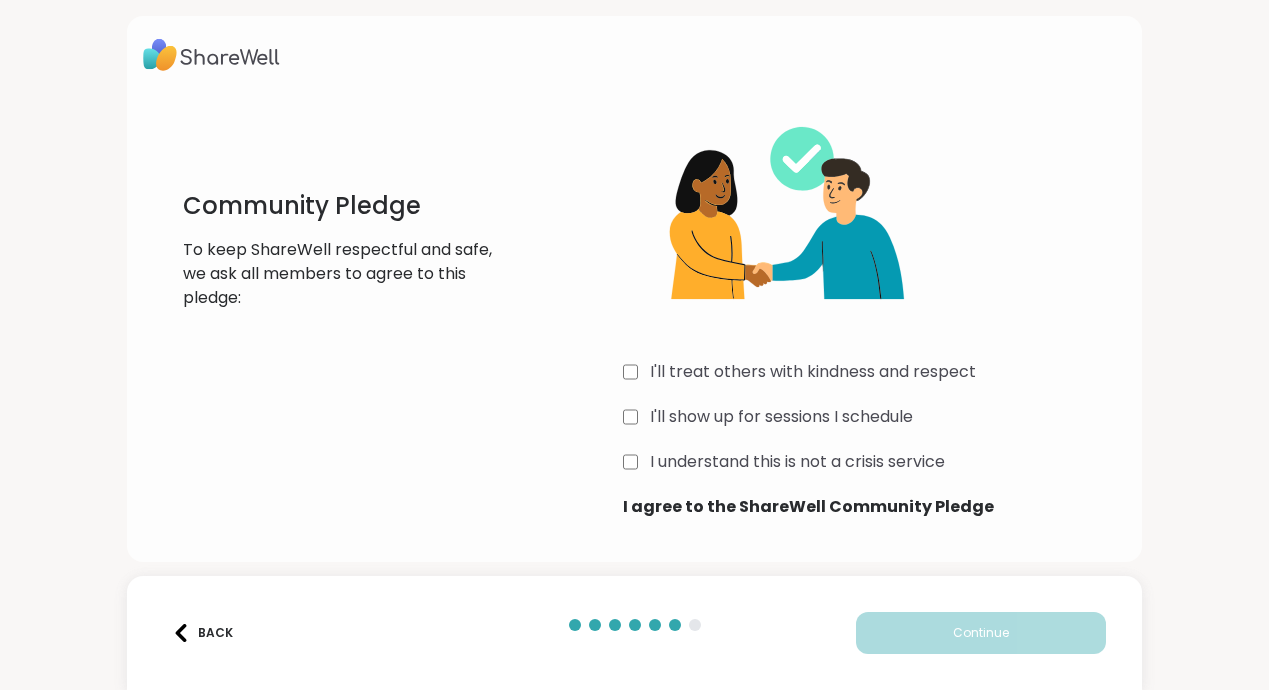 click on "I understand this is not a crisis service" at bounding box center (875, 462) 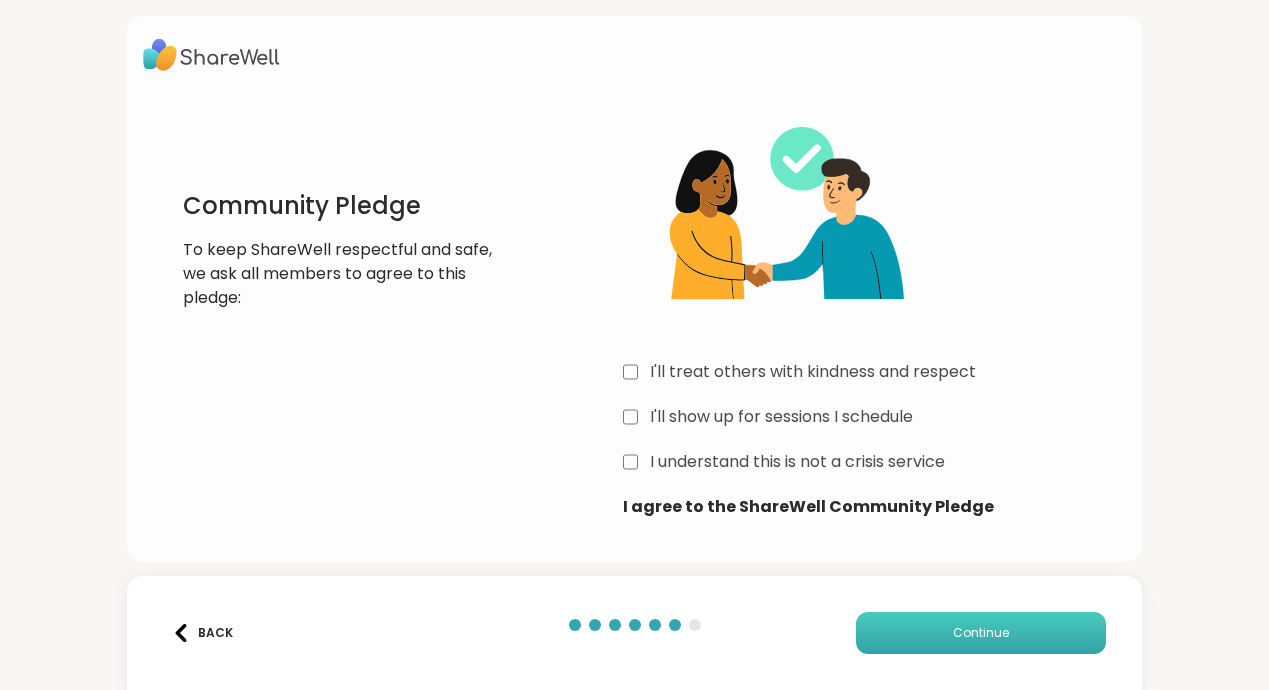 click on "Continue" at bounding box center [981, 633] 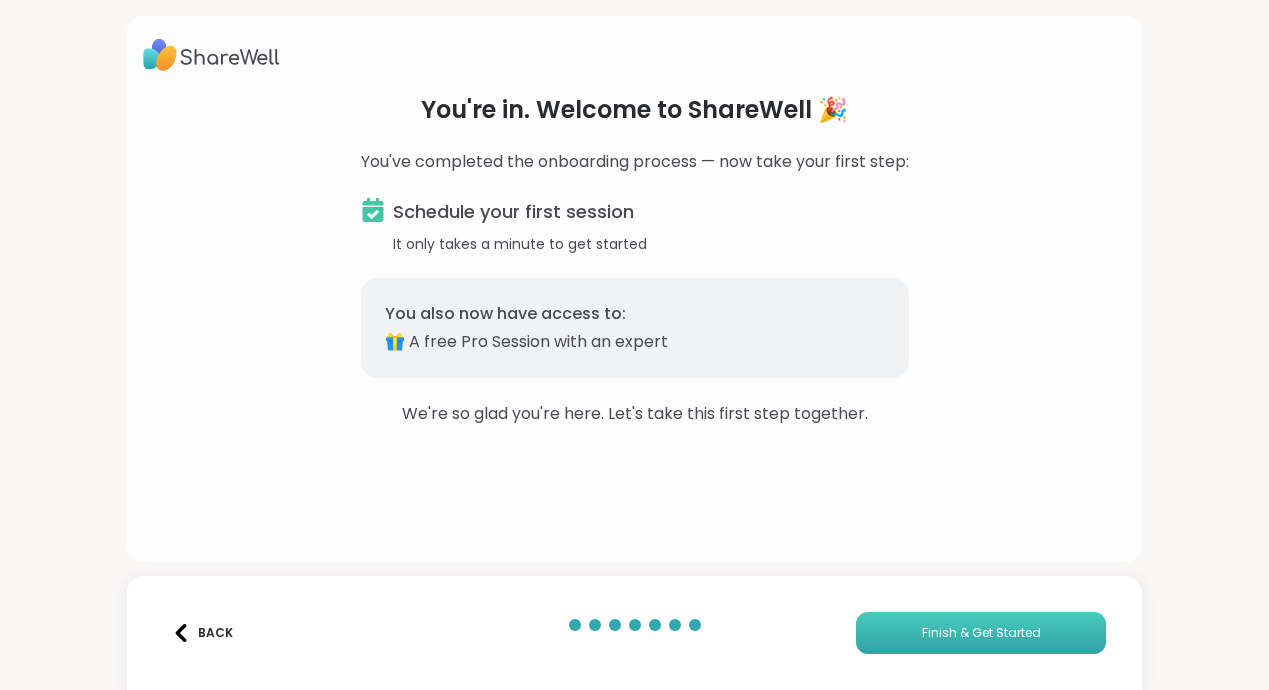 click on "Finish & Get Started" at bounding box center [981, 633] 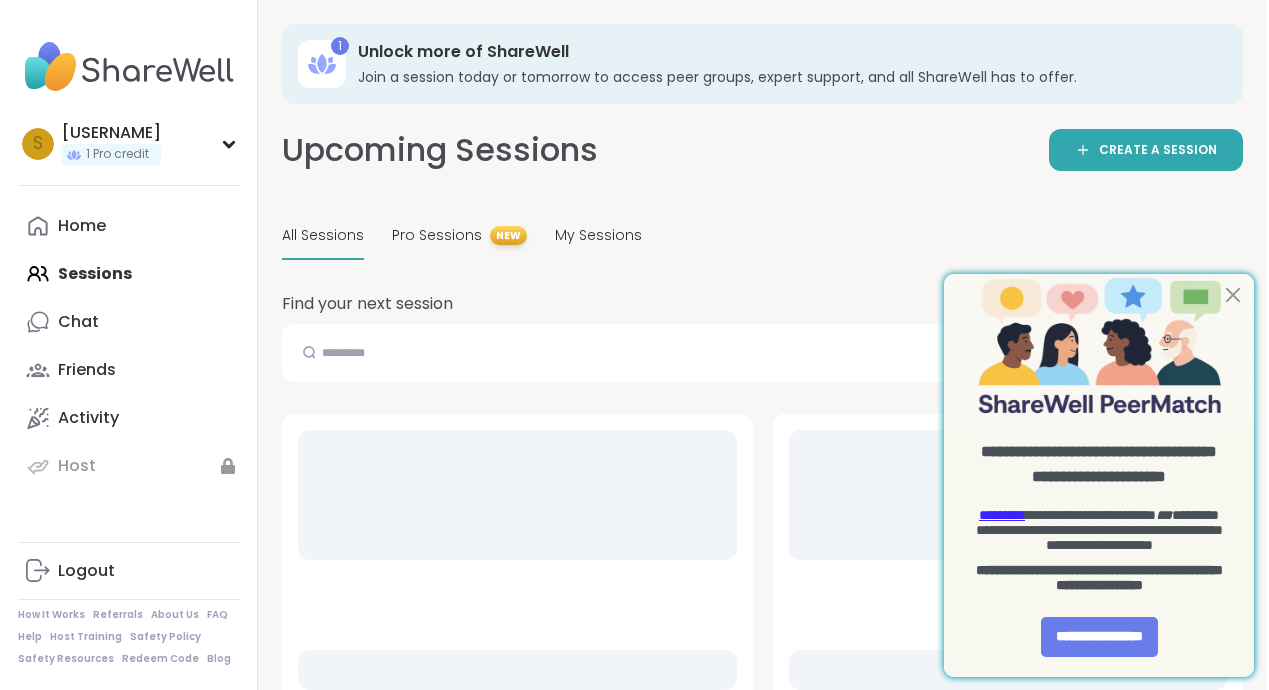scroll, scrollTop: 0, scrollLeft: 0, axis: both 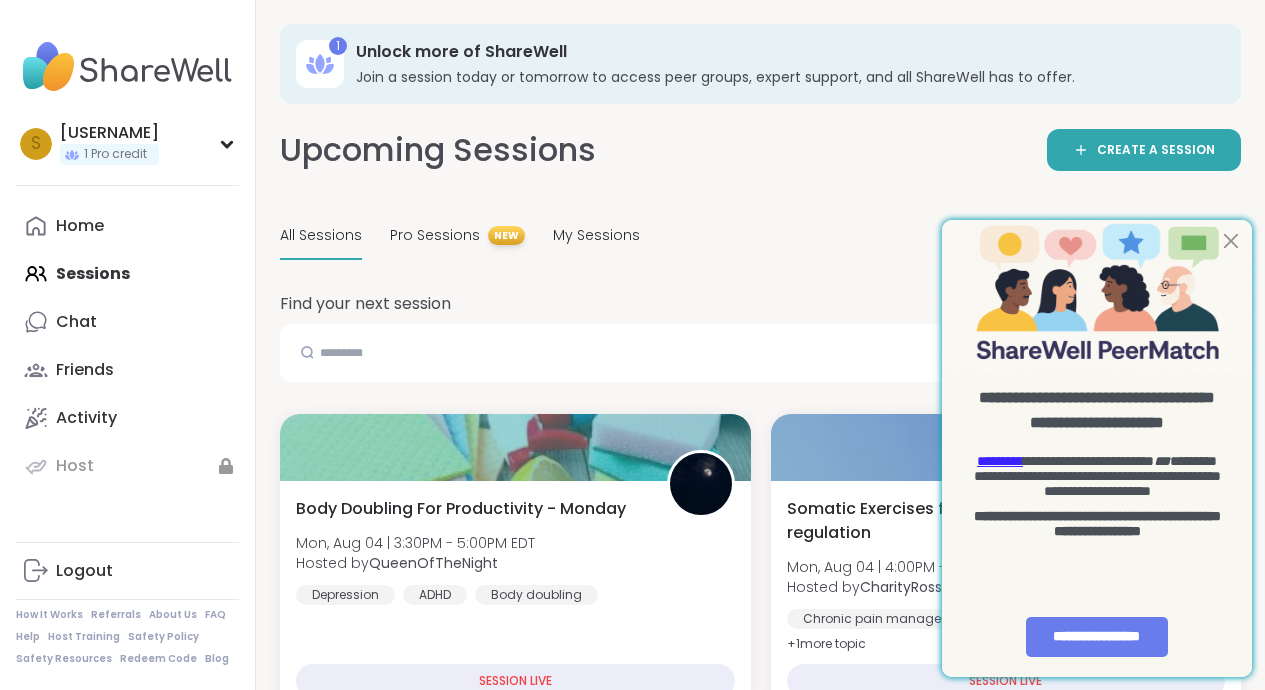 click at bounding box center [1097, 295] 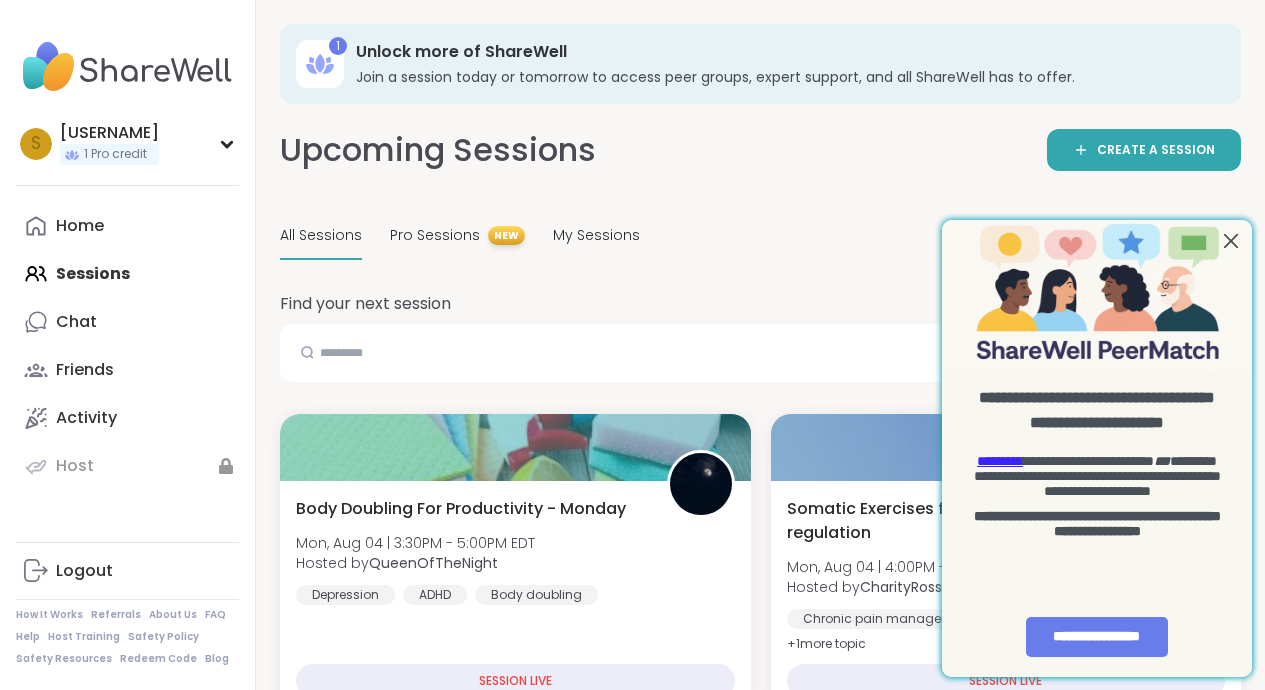 click at bounding box center [1231, 240] 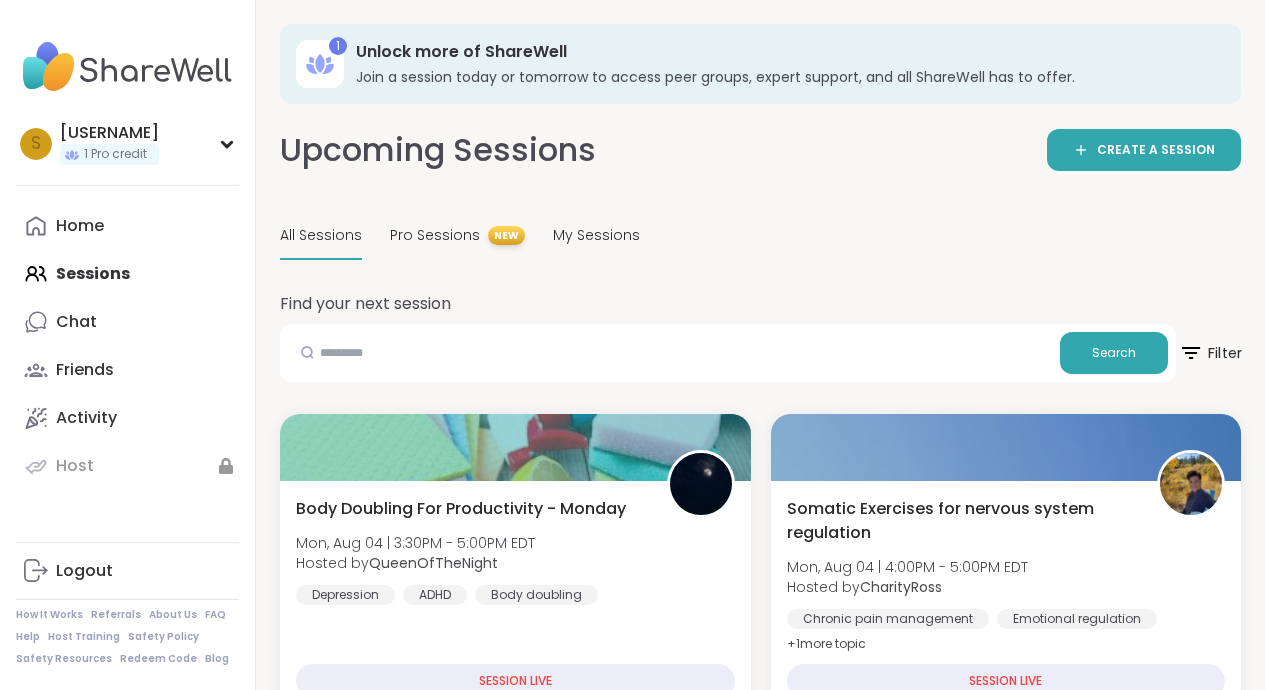 click 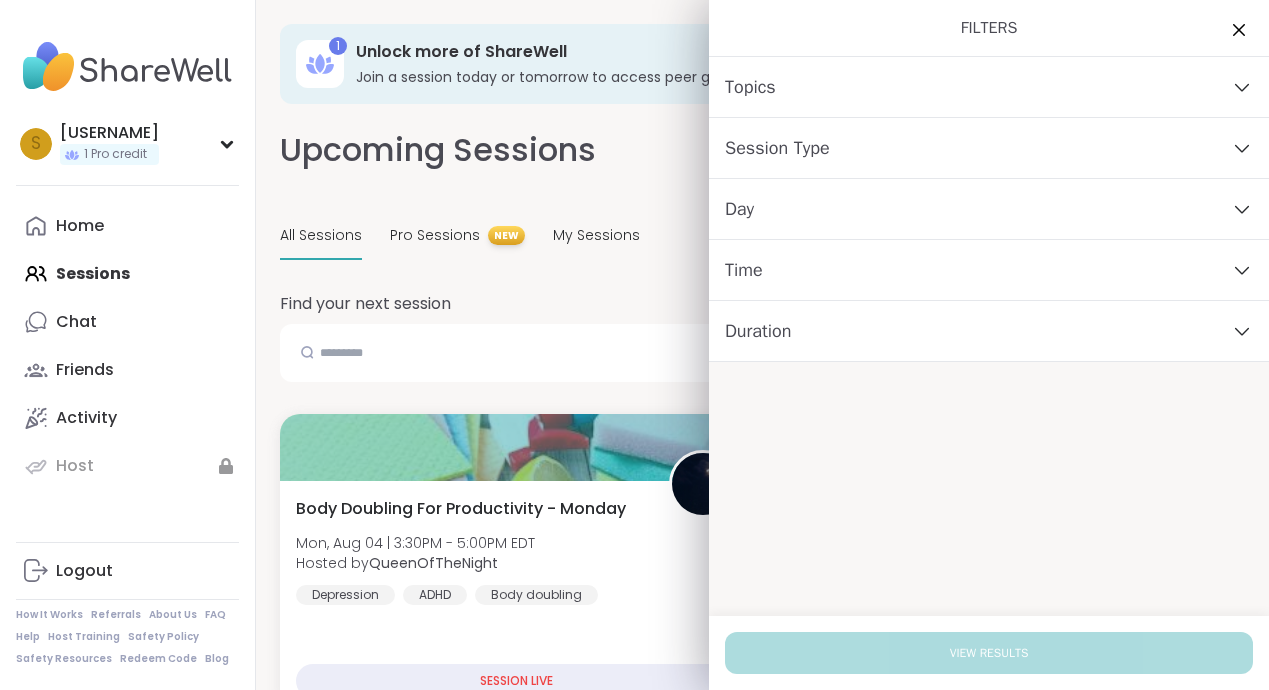 click on "Topics" at bounding box center [989, 87] 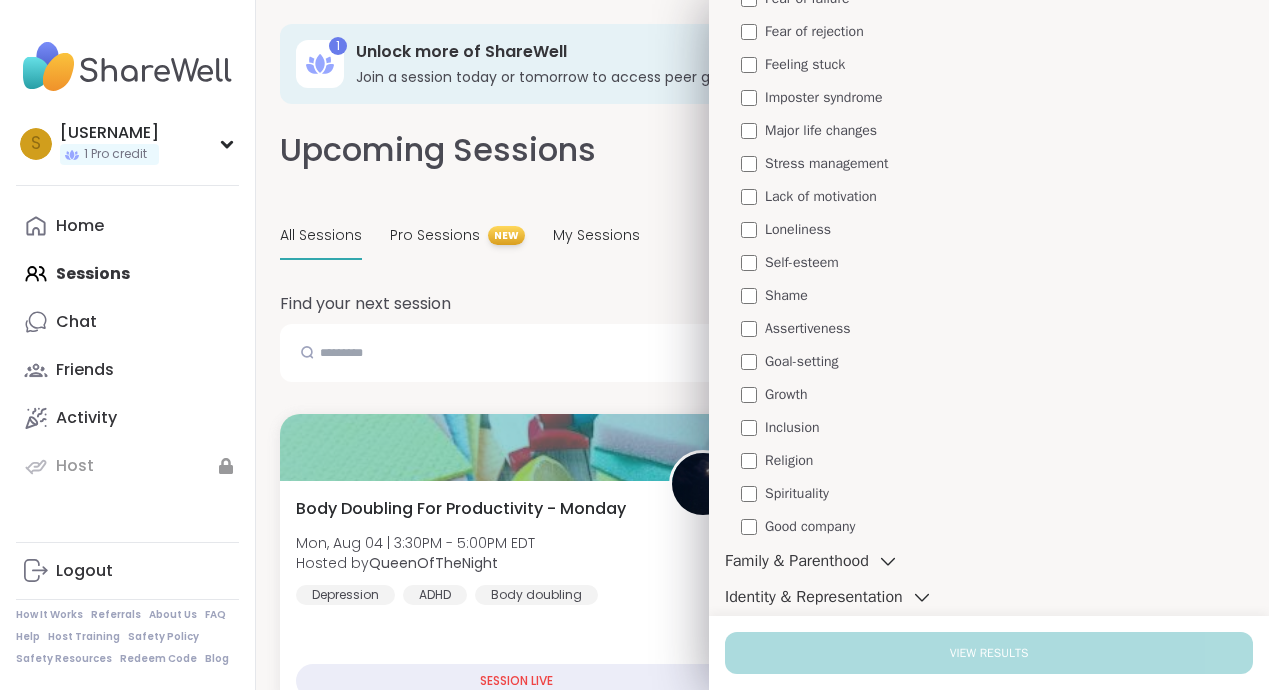scroll, scrollTop: 511, scrollLeft: 0, axis: vertical 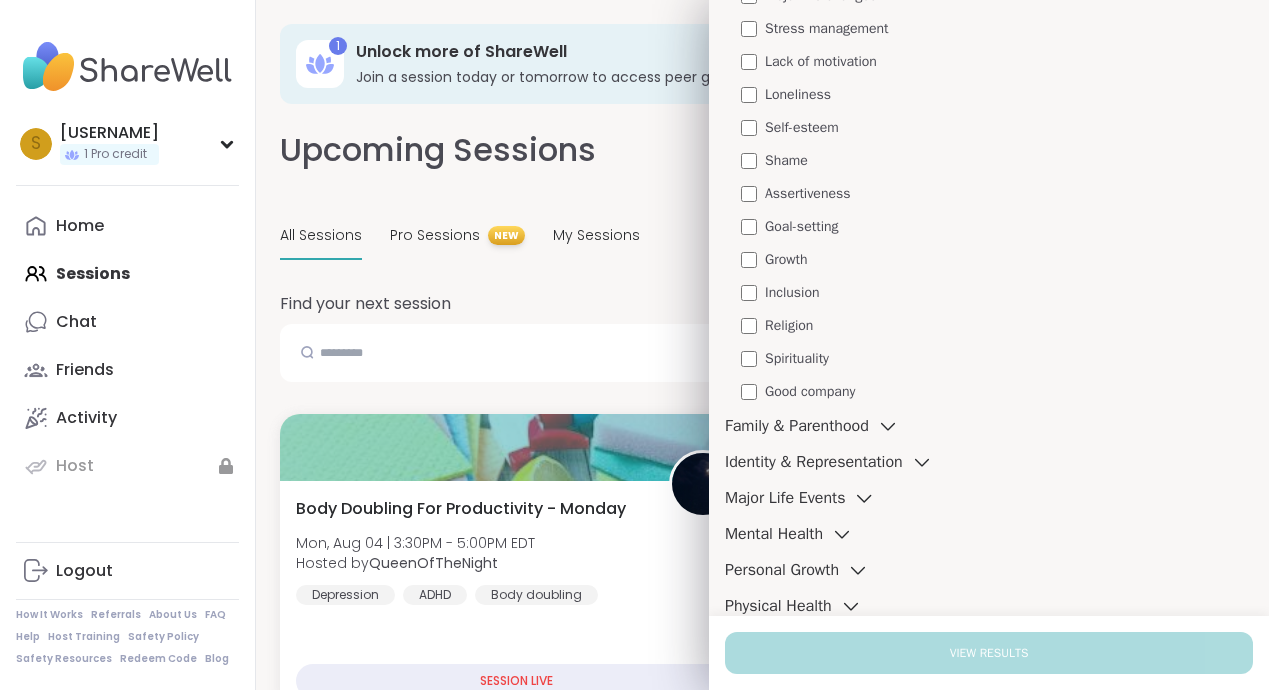 click 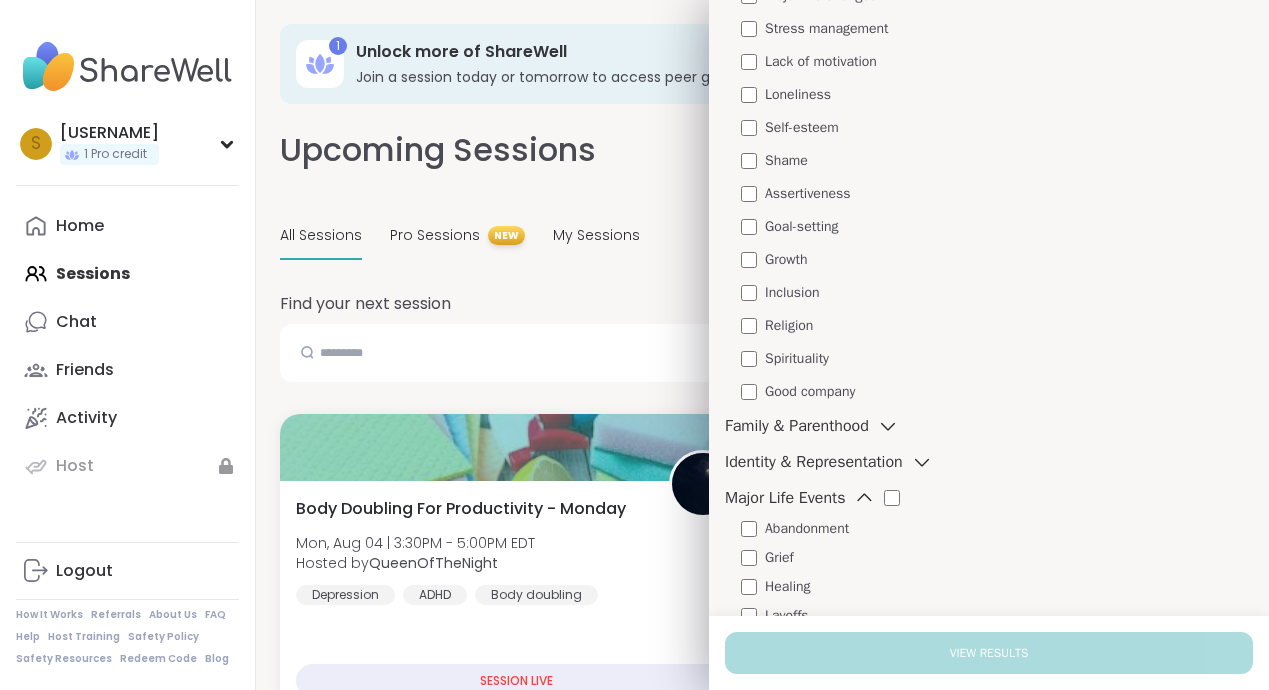 click 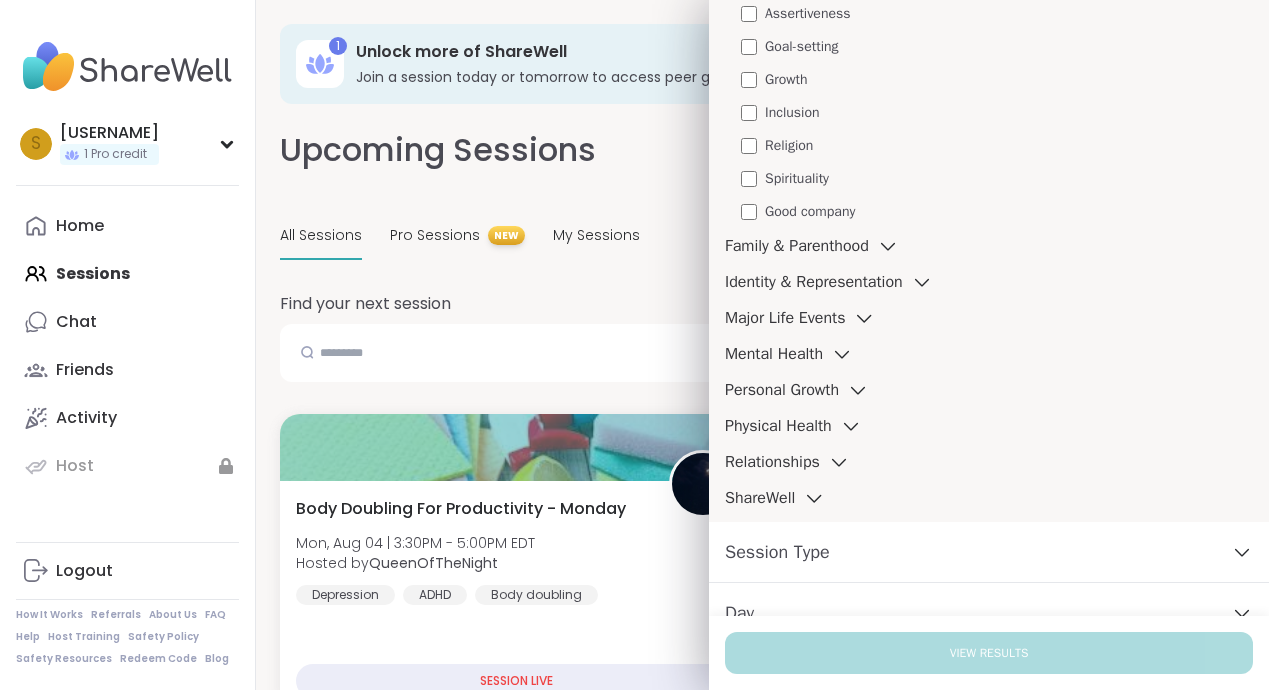 scroll, scrollTop: 693, scrollLeft: 0, axis: vertical 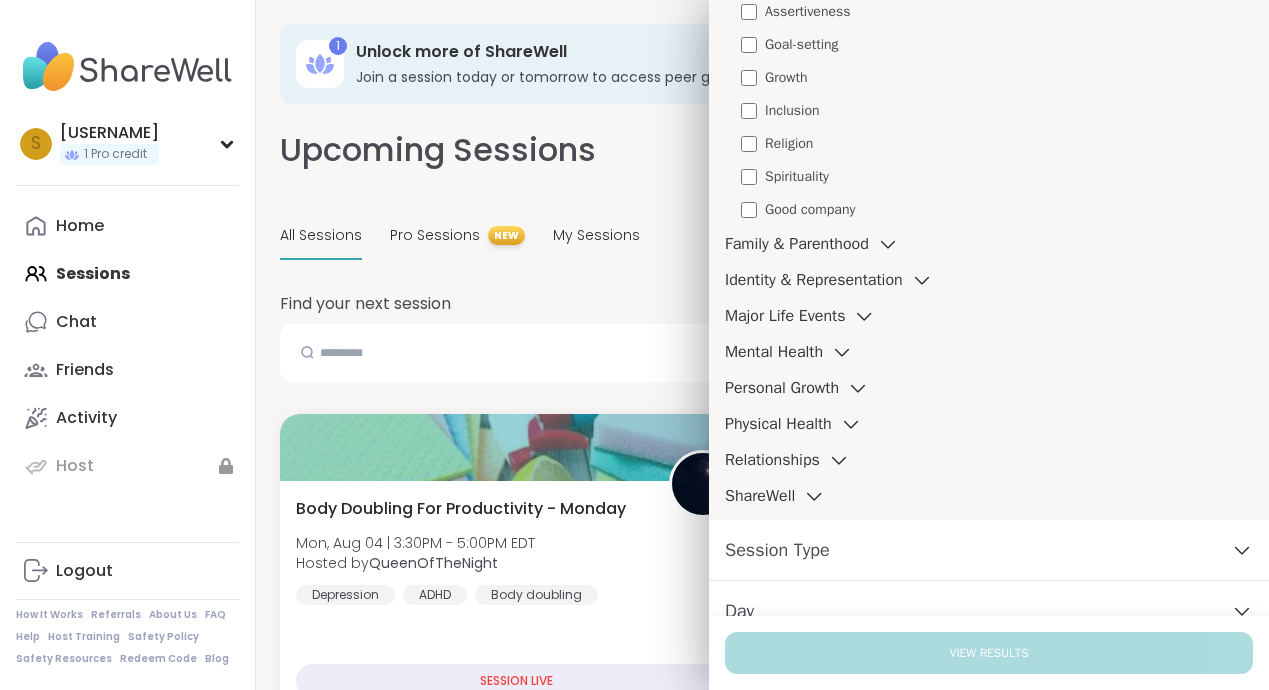 click 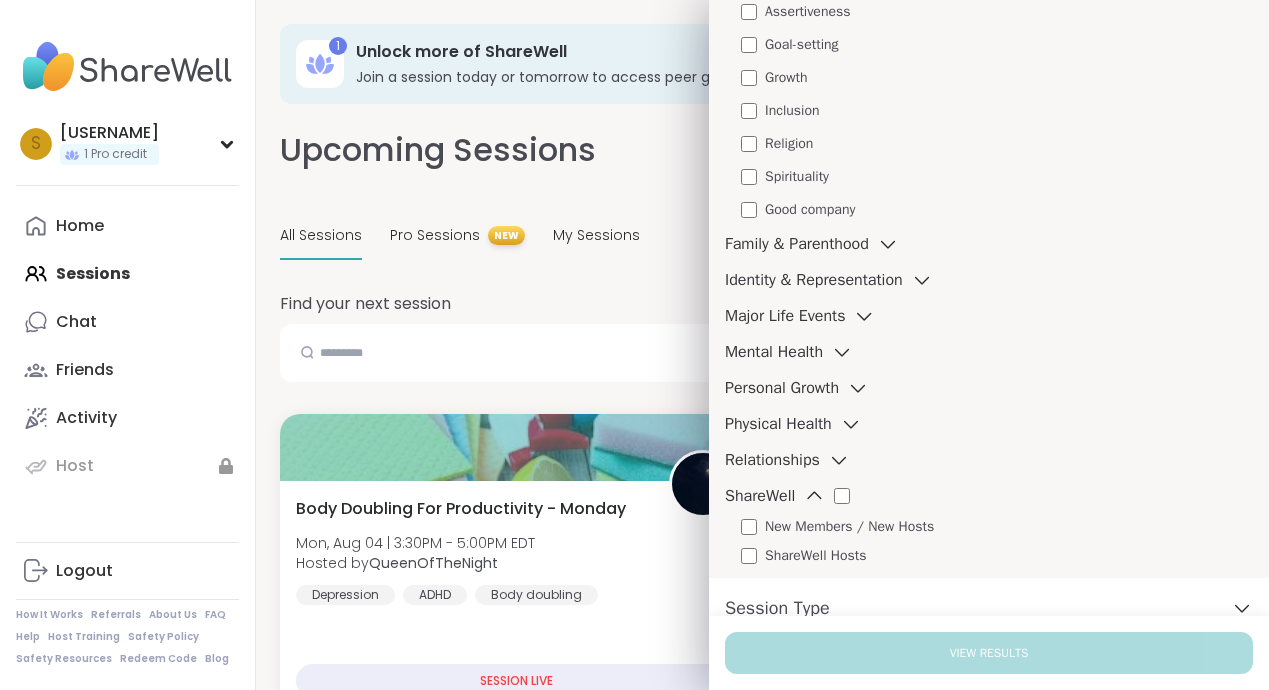 click 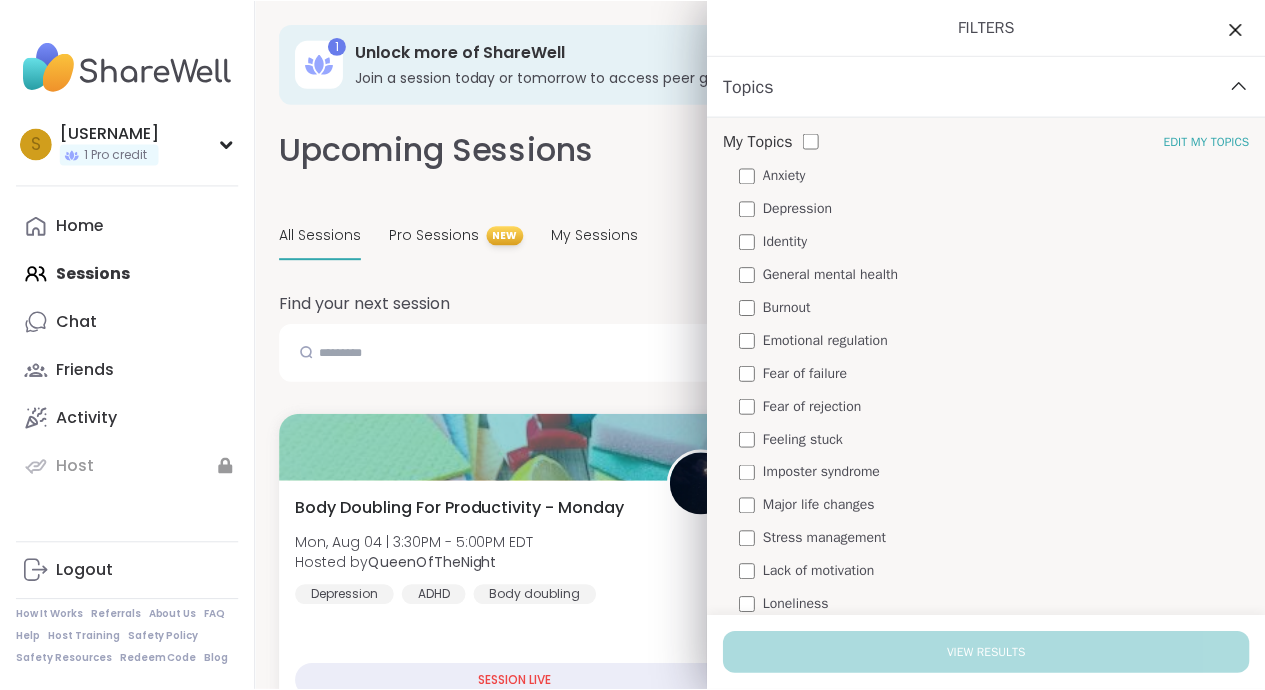 scroll, scrollTop: 0, scrollLeft: 0, axis: both 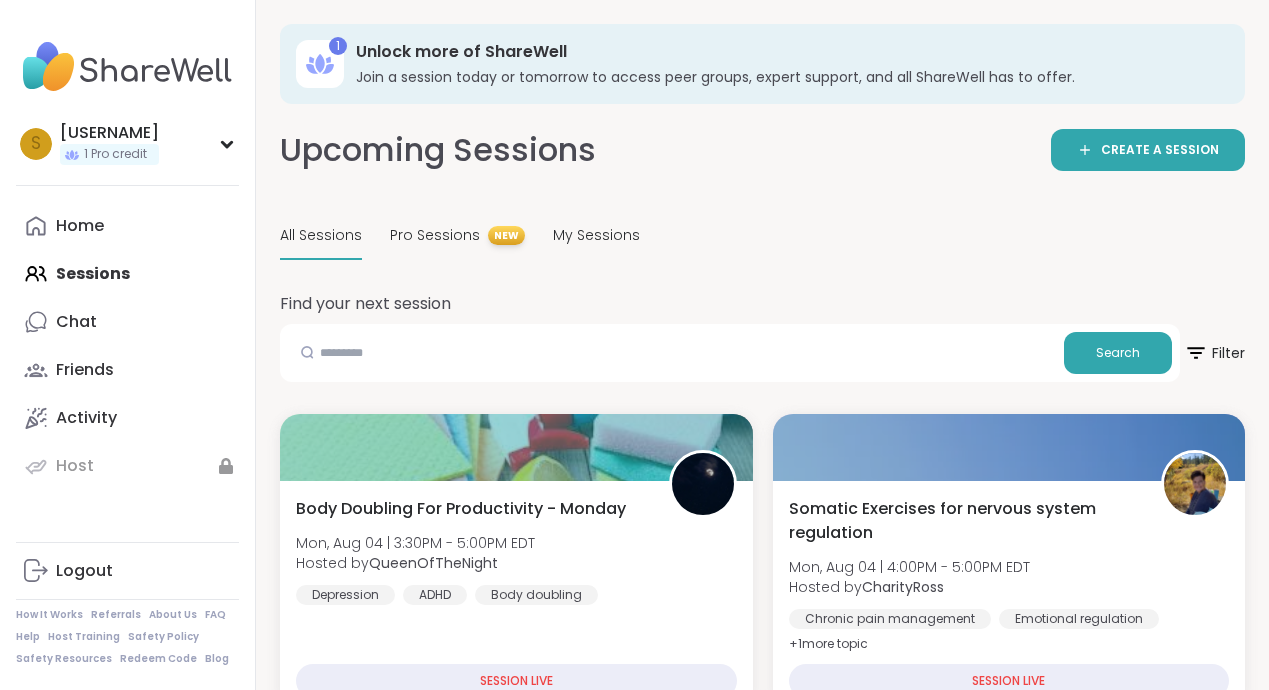 click on "[USERNAME] 1 Pro credit Profile Membership Settings Help Home Sessions Chat Friends Activity Host Logout How It Works Referrals About Us FAQ Help Host Training Safety Policy Safety Resources Redeem Code Blog" at bounding box center [128, 345] 